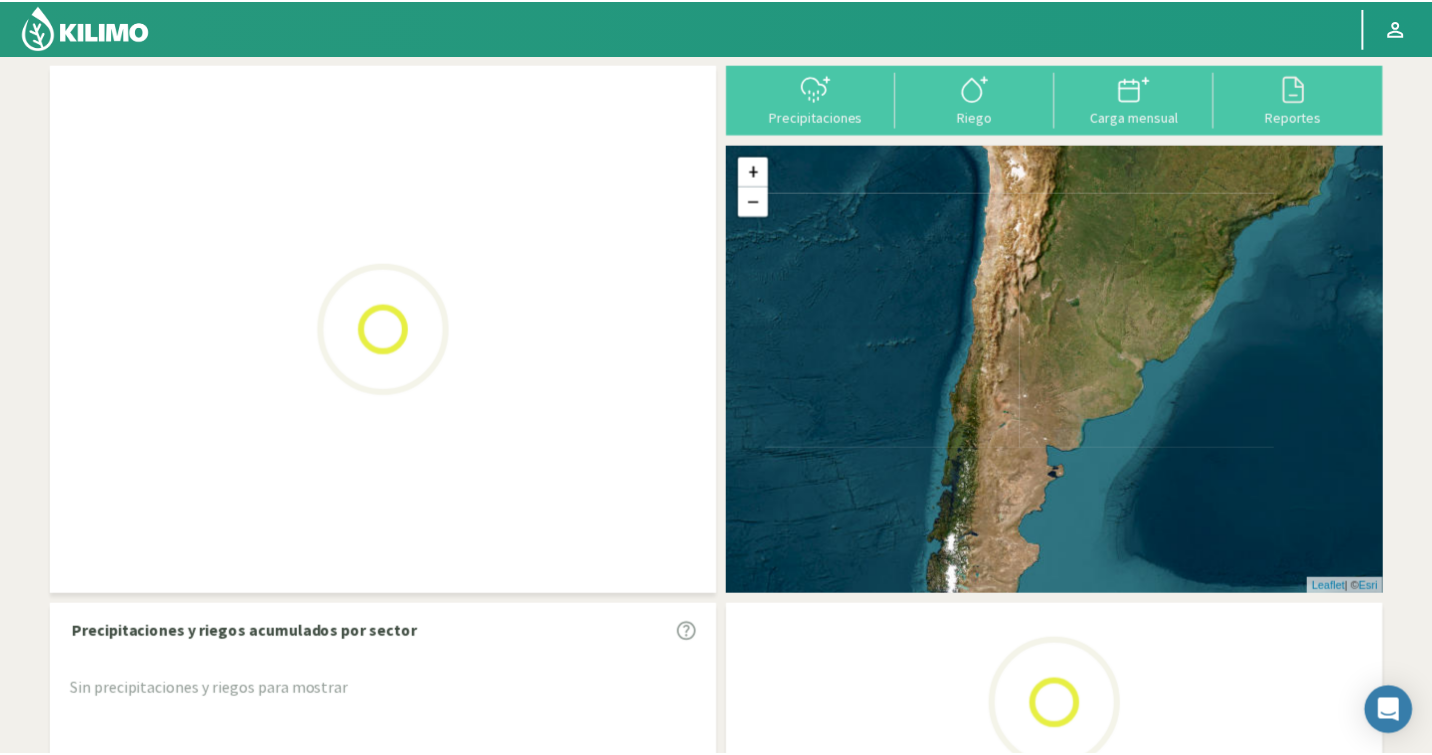 scroll, scrollTop: 0, scrollLeft: 0, axis: both 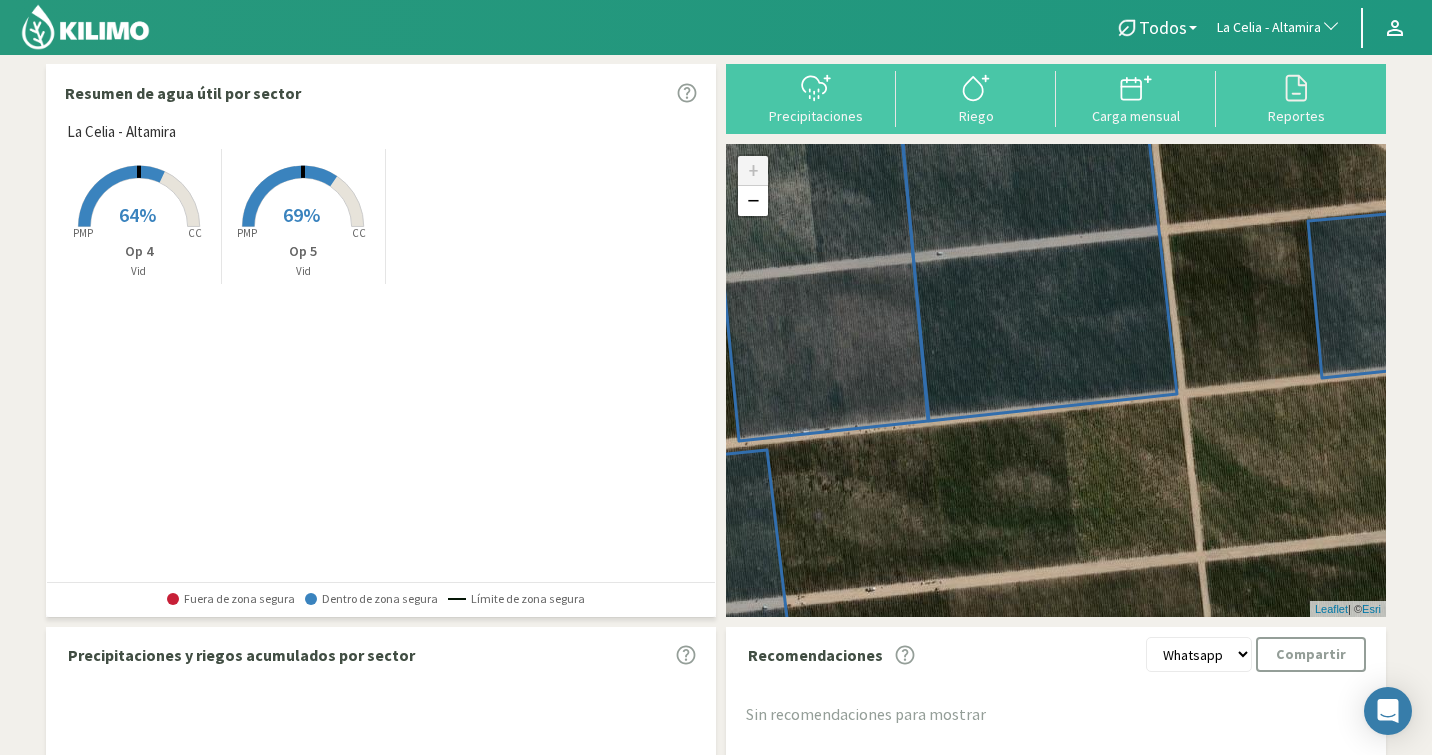 click on "La Celia - Altamira" 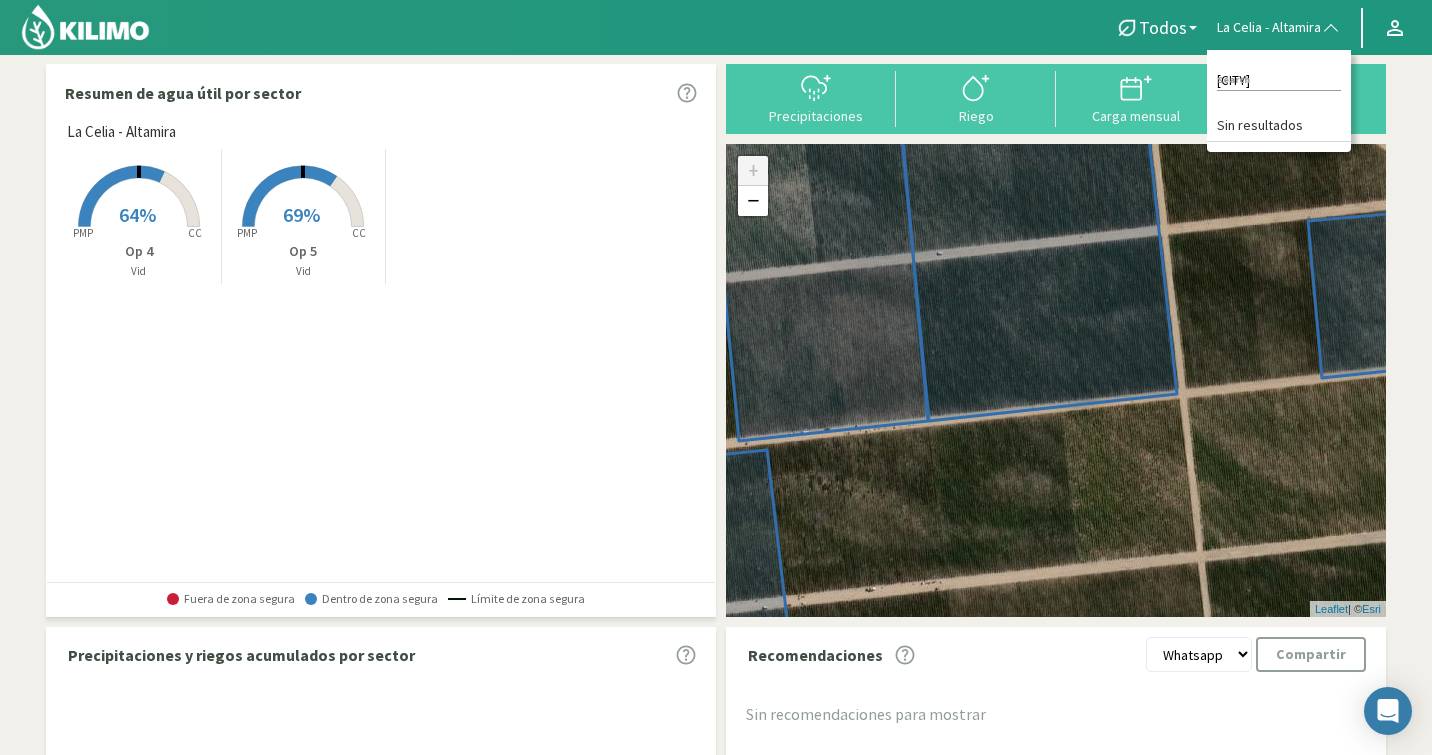 type on "[CITY]" 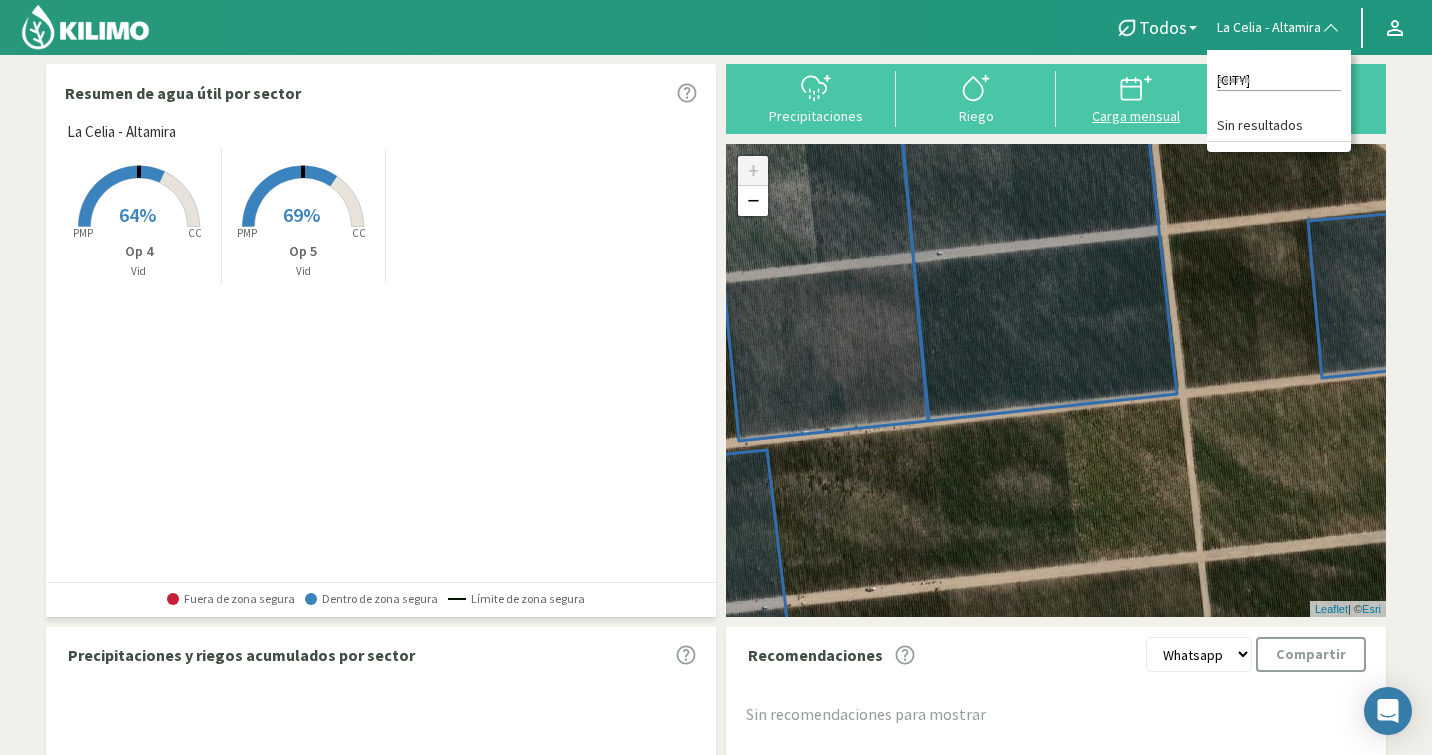 drag, startPoint x: 1299, startPoint y: 76, endPoint x: 1158, endPoint y: 75, distance: 141.00354 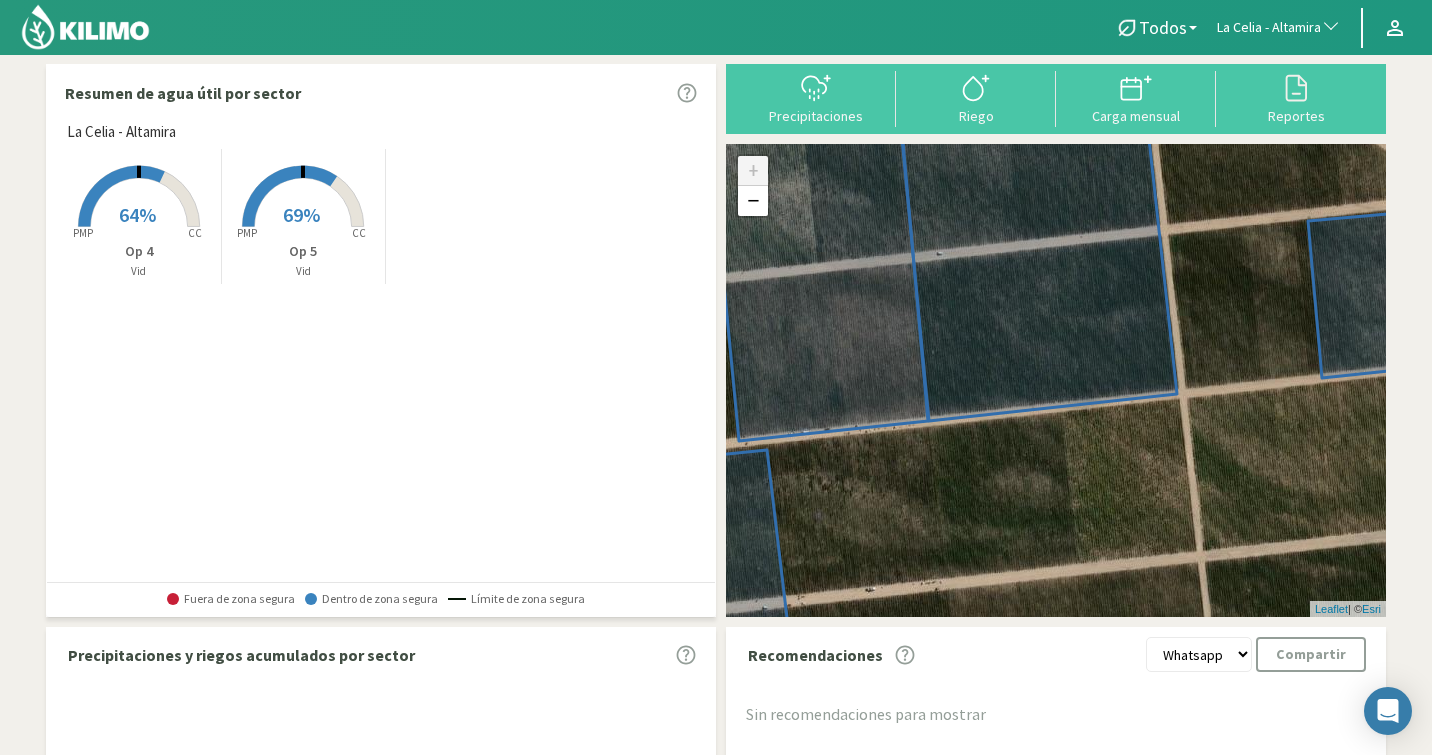click on "La Celia - Altamira" 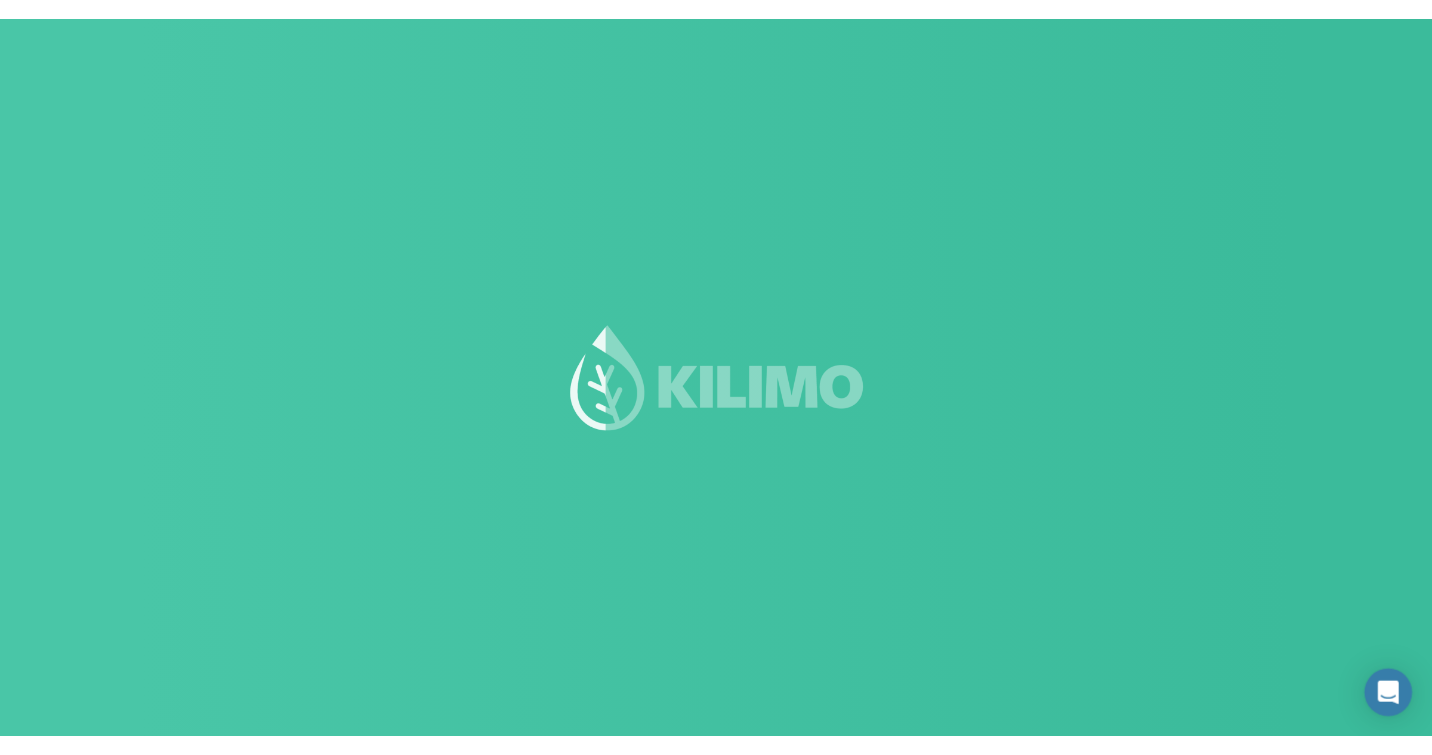scroll, scrollTop: 0, scrollLeft: 0, axis: both 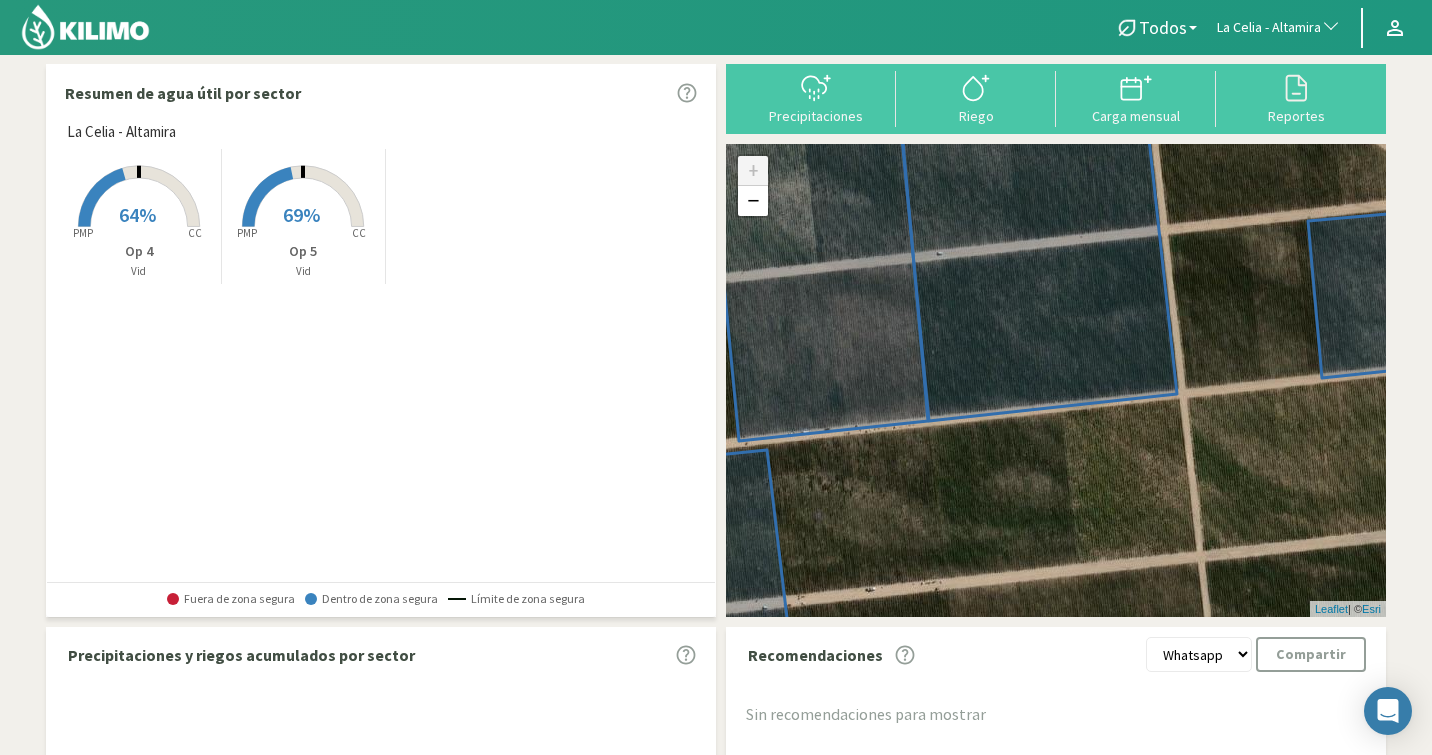 click on "La Celia - Altamira" 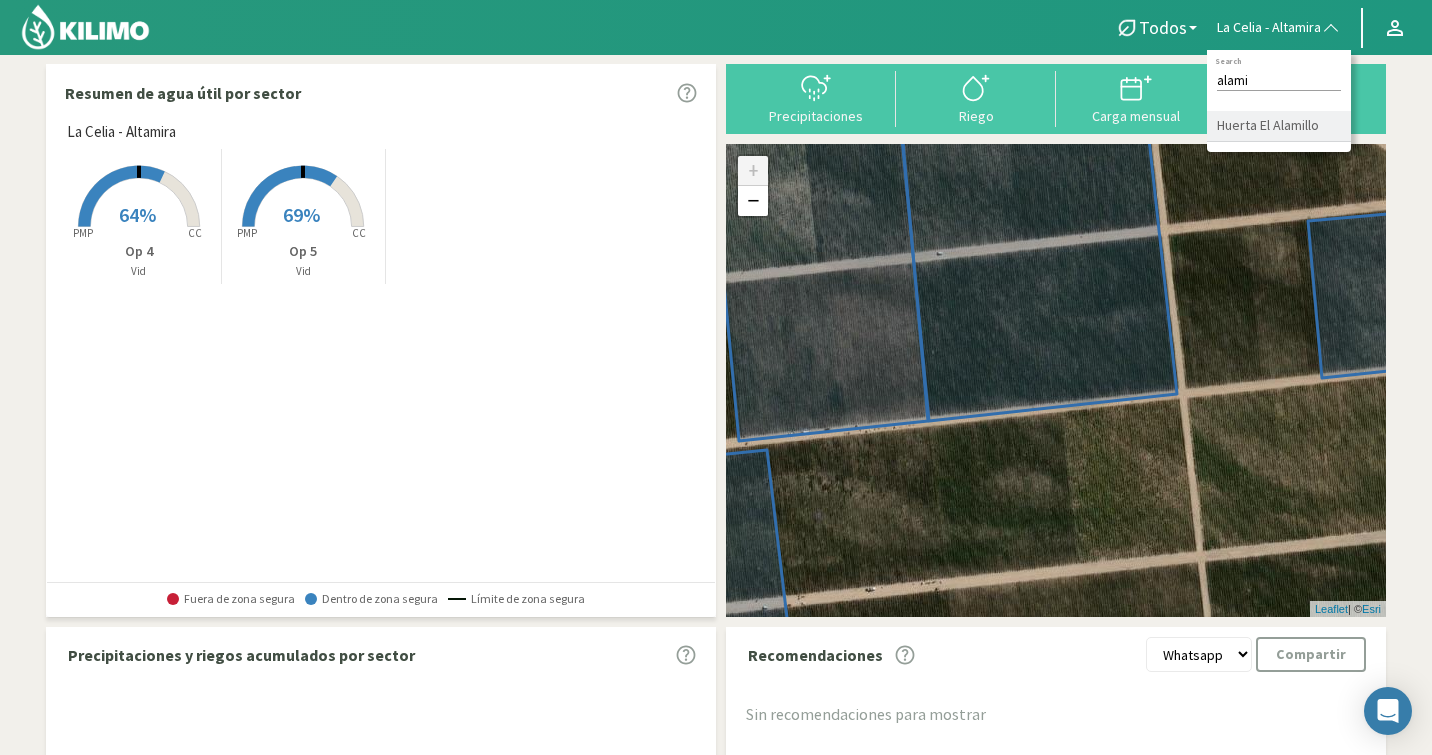 type on "alami" 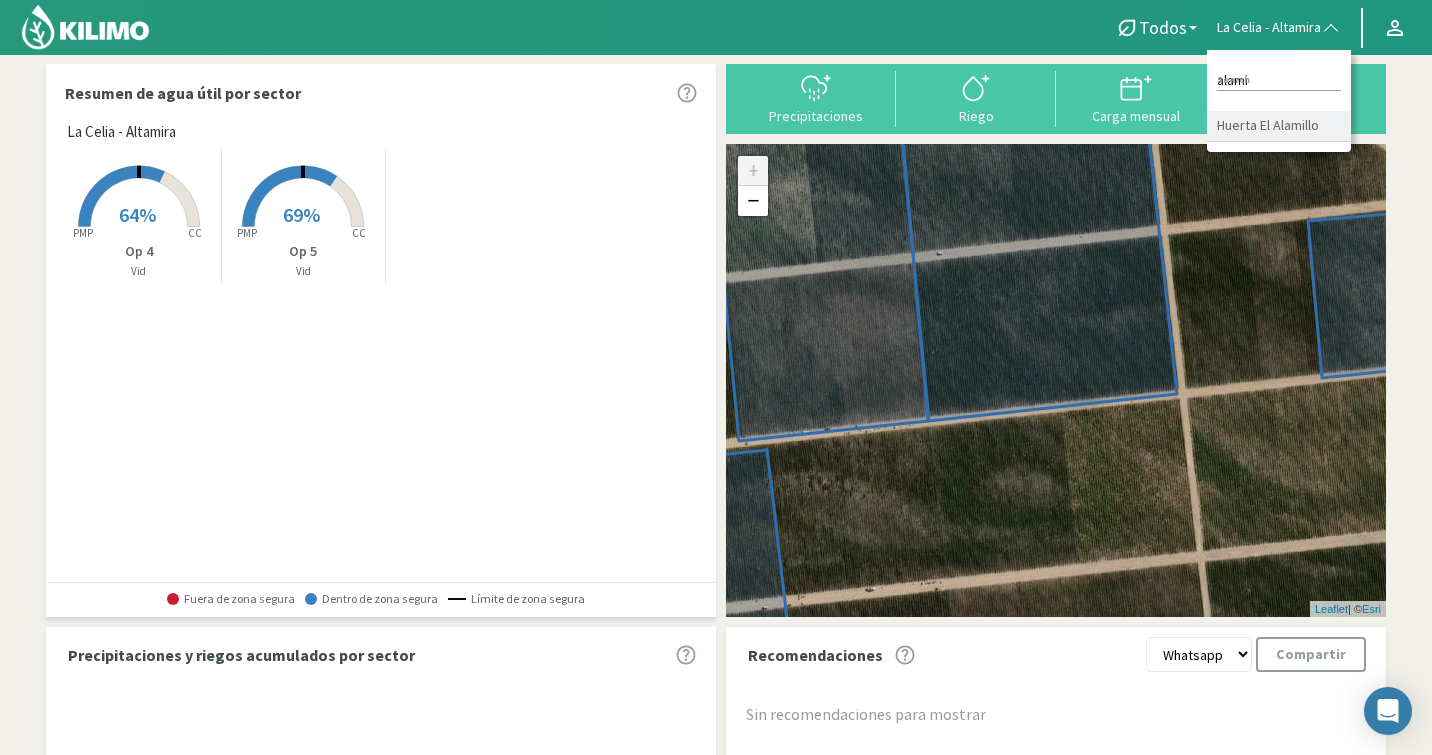 click on "Huerta El Alamillo" 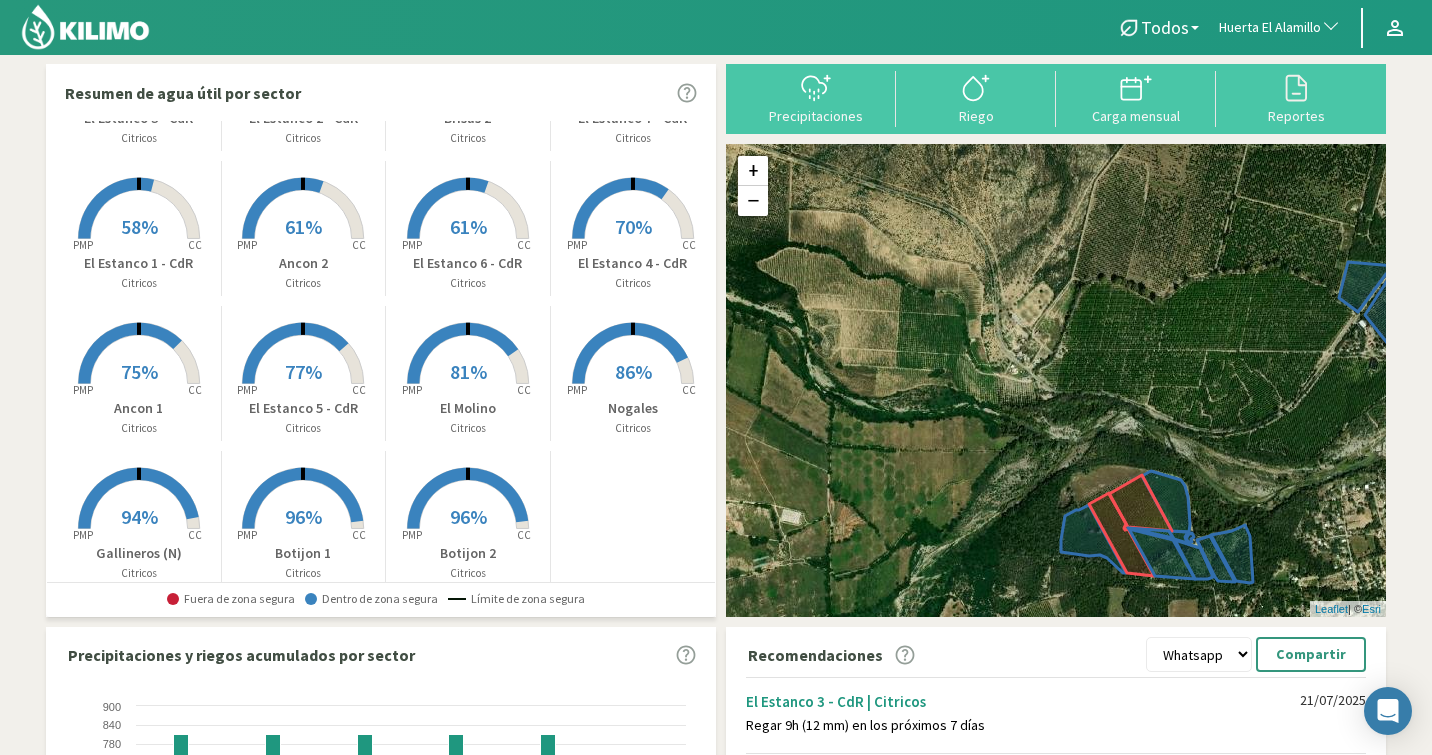 scroll, scrollTop: 134, scrollLeft: 0, axis: vertical 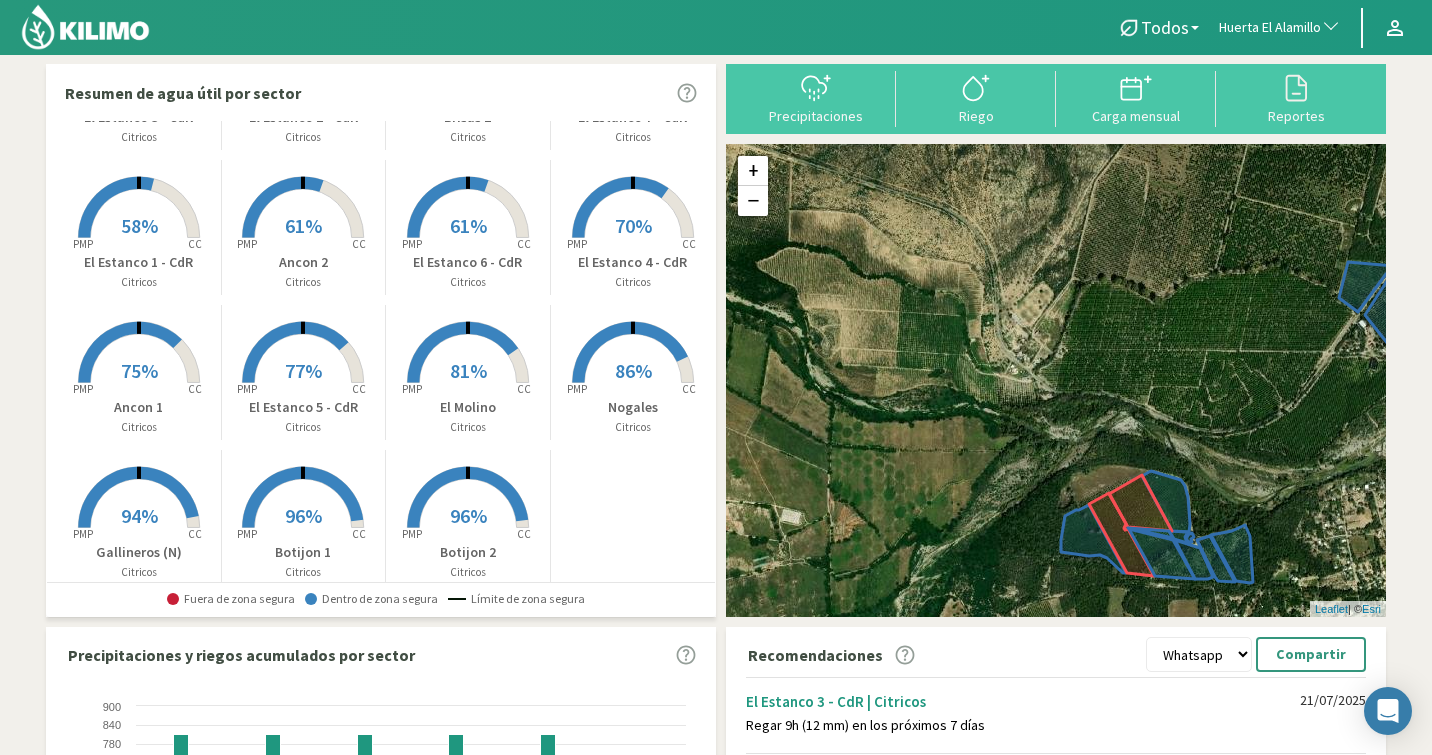 click on "75%" at bounding box center [139, 370] 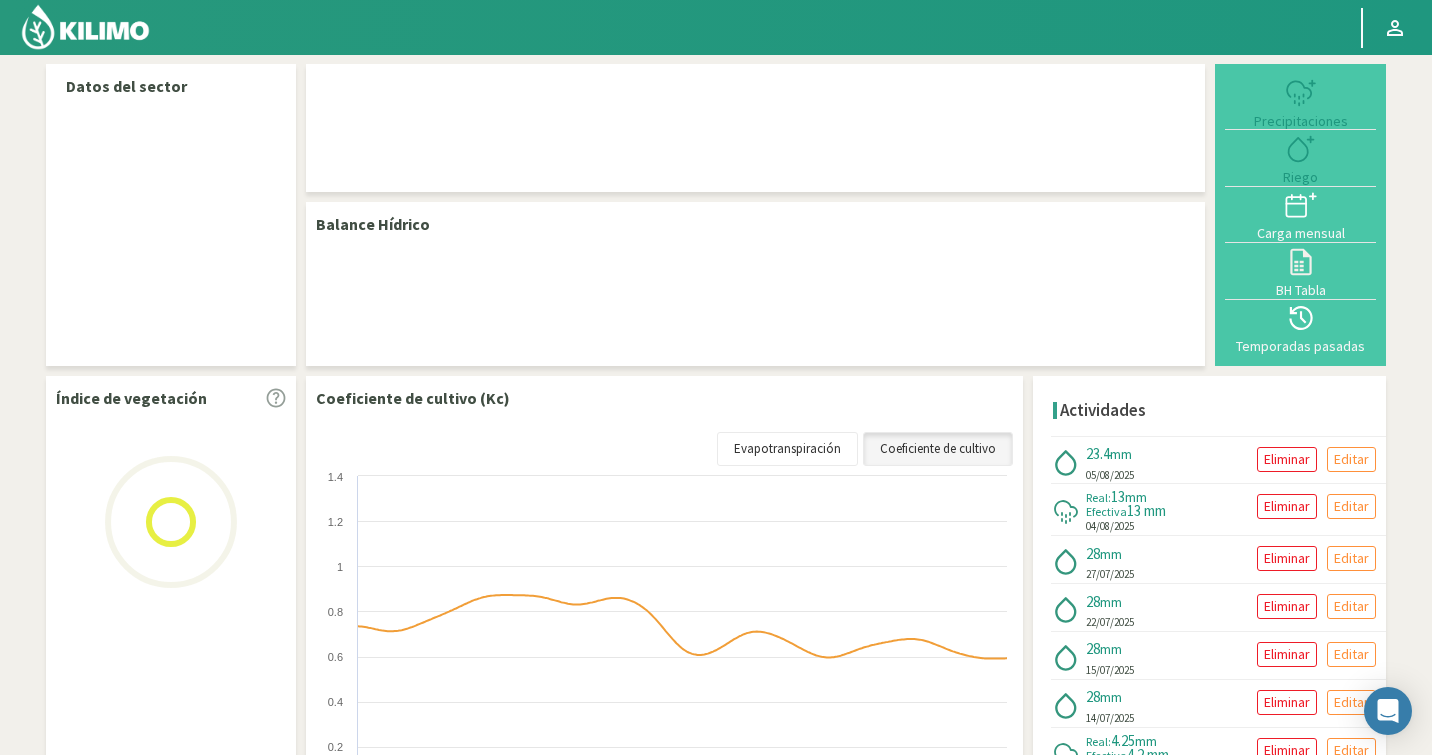 select on "127: Object" 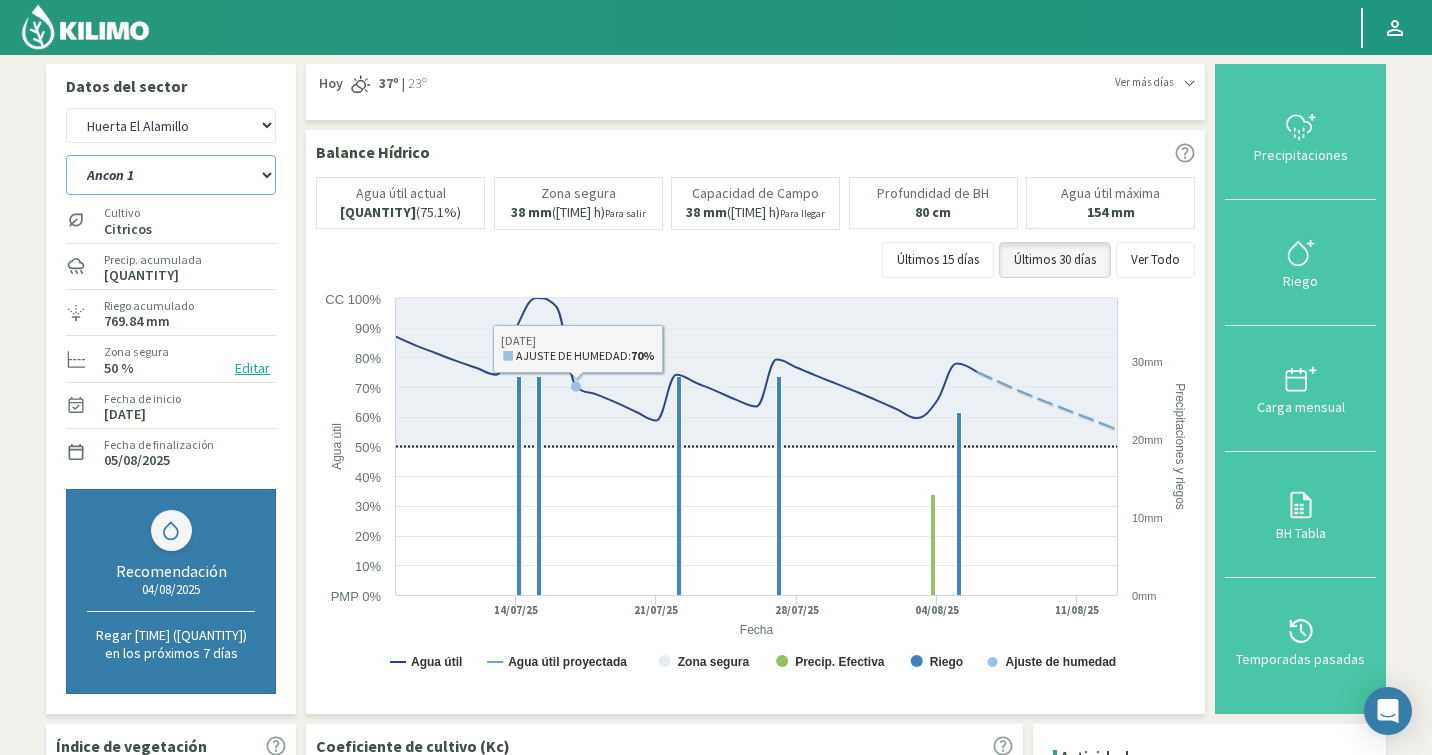 click on "Ancon 1   Ancon 2   Botijon 1   Botijon 2   Brisas 2   El Estanco 1 - CdR   El Estanco 2 - CdR   El Estanco 3 - CdR   El Estanco 4 - CdR   El Estanco 5 - CdR   El Estanco 6 - CdR   El Estanco 7 - CdR   El Molino   Gallineros (N)   Nogales" 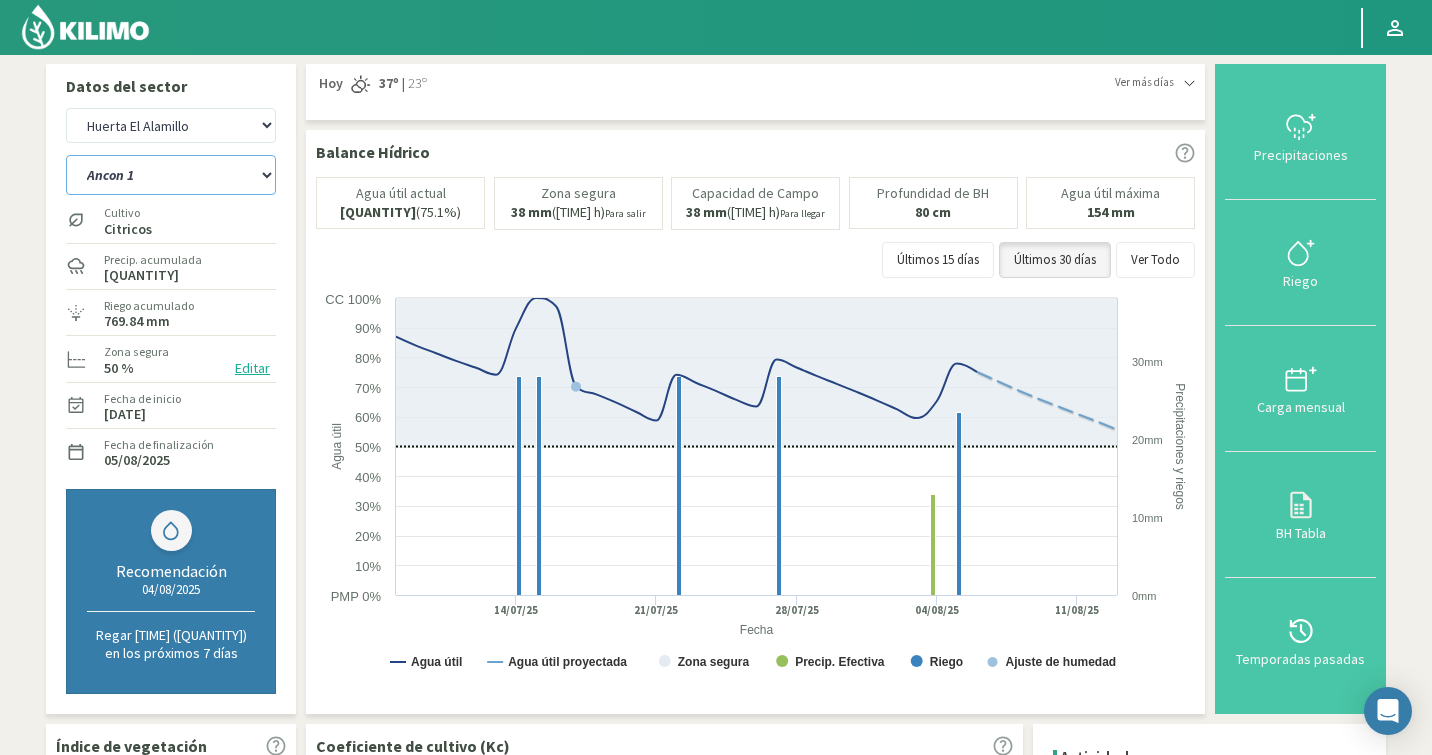select on "1: Object" 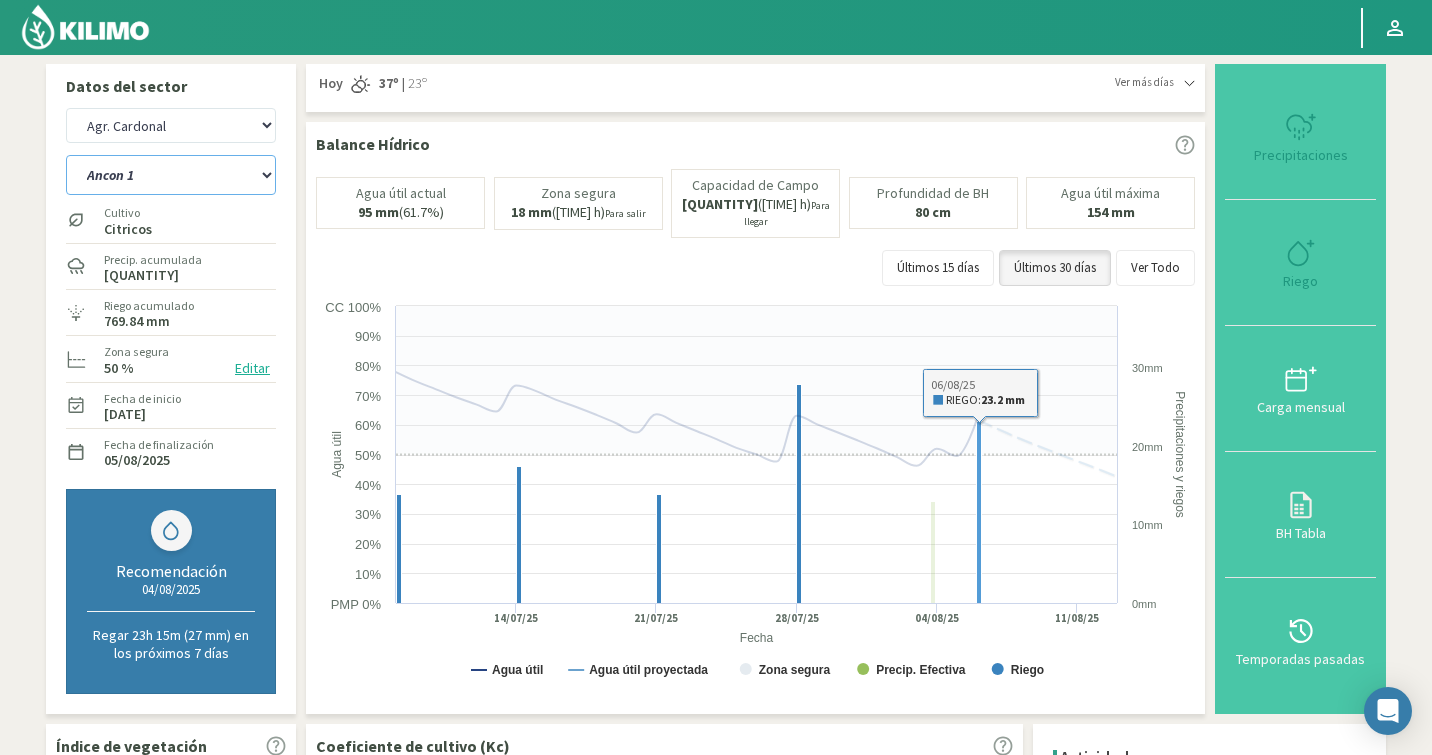 select on "405: Object" 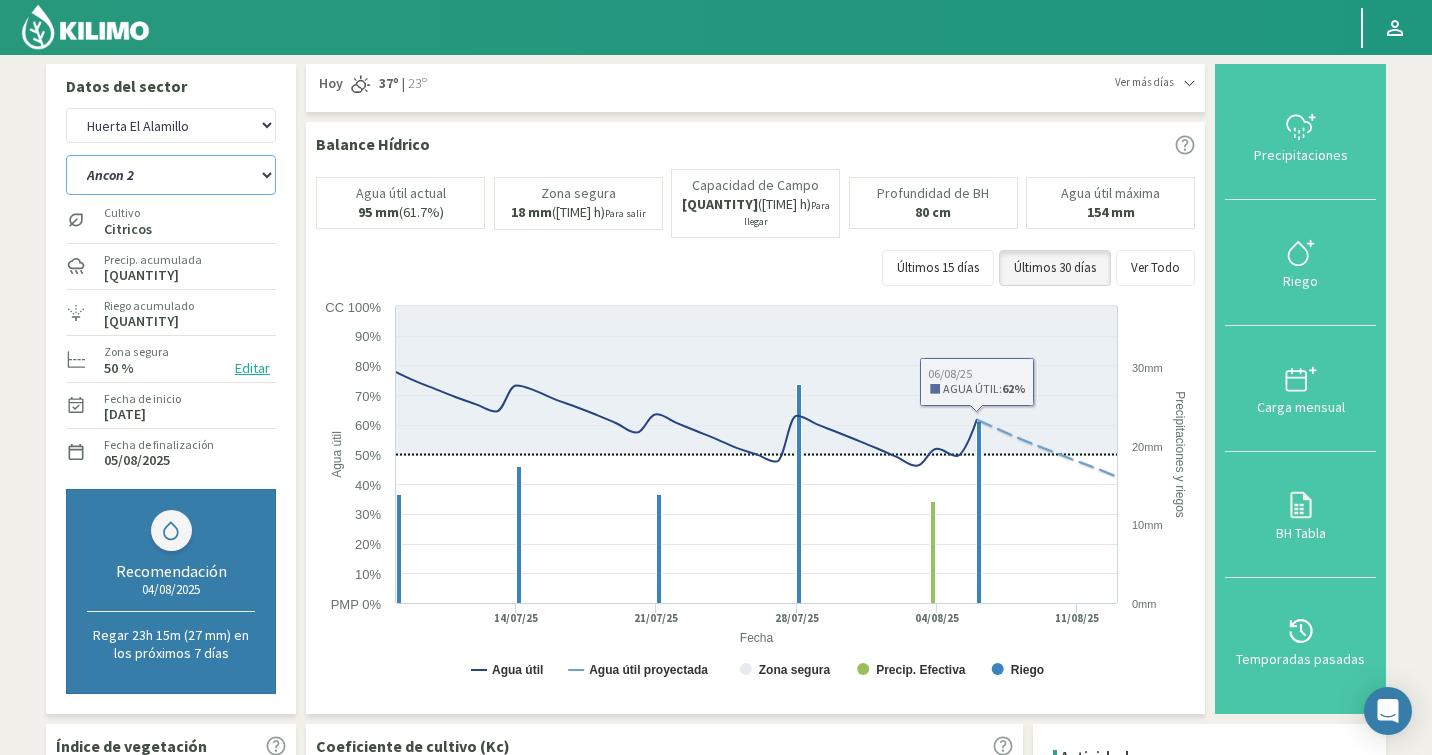 click on "Ancon 1   Ancon 2   Botijon 1   Botijon 2   Brisas 2   El Estanco 1 - CdR   El Estanco 2 - CdR   El Estanco 3 - CdR   El Estanco 4 - CdR   El Estanco 5 - CdR   El Estanco 6 - CdR   El Estanco 7 - CdR   El Molino   Gallineros (N)   Nogales" 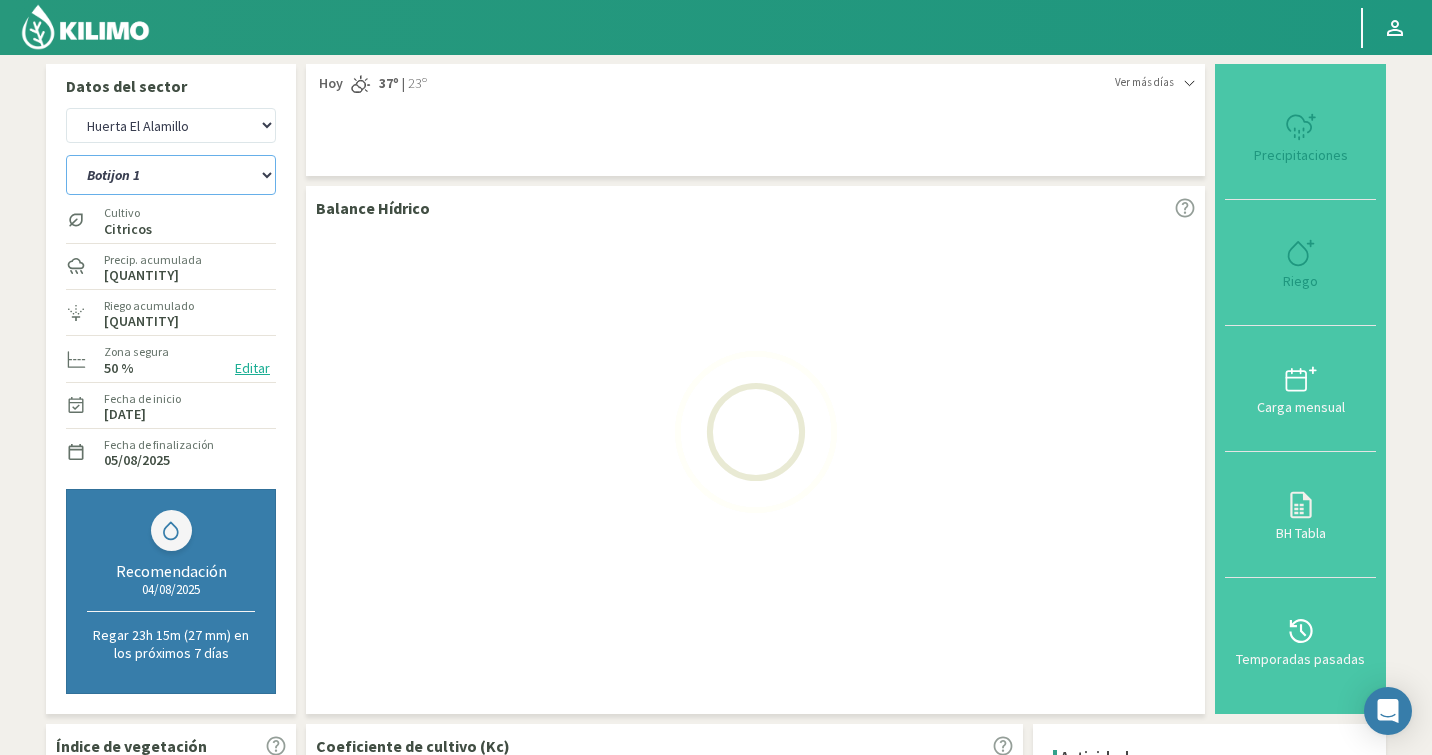 select on "16: Object" 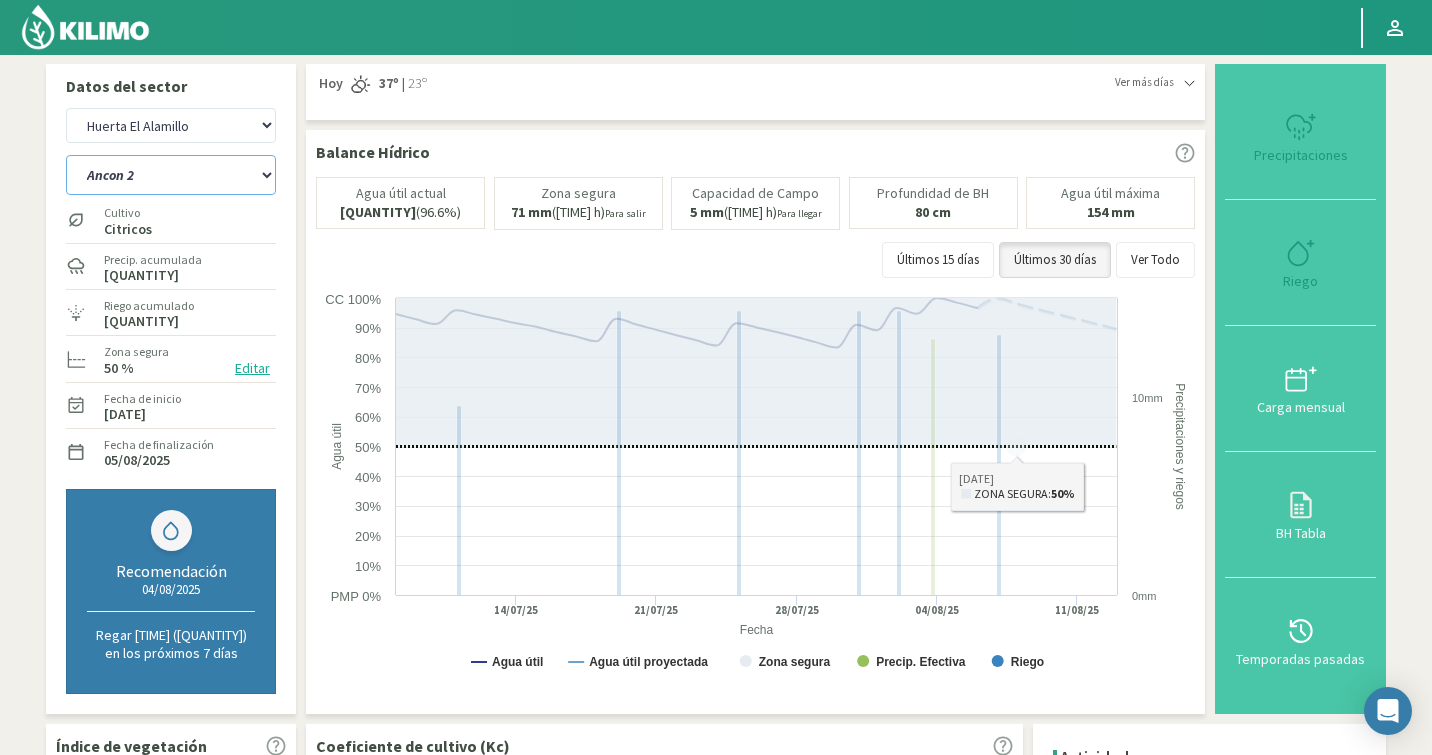 select on "683: Object" 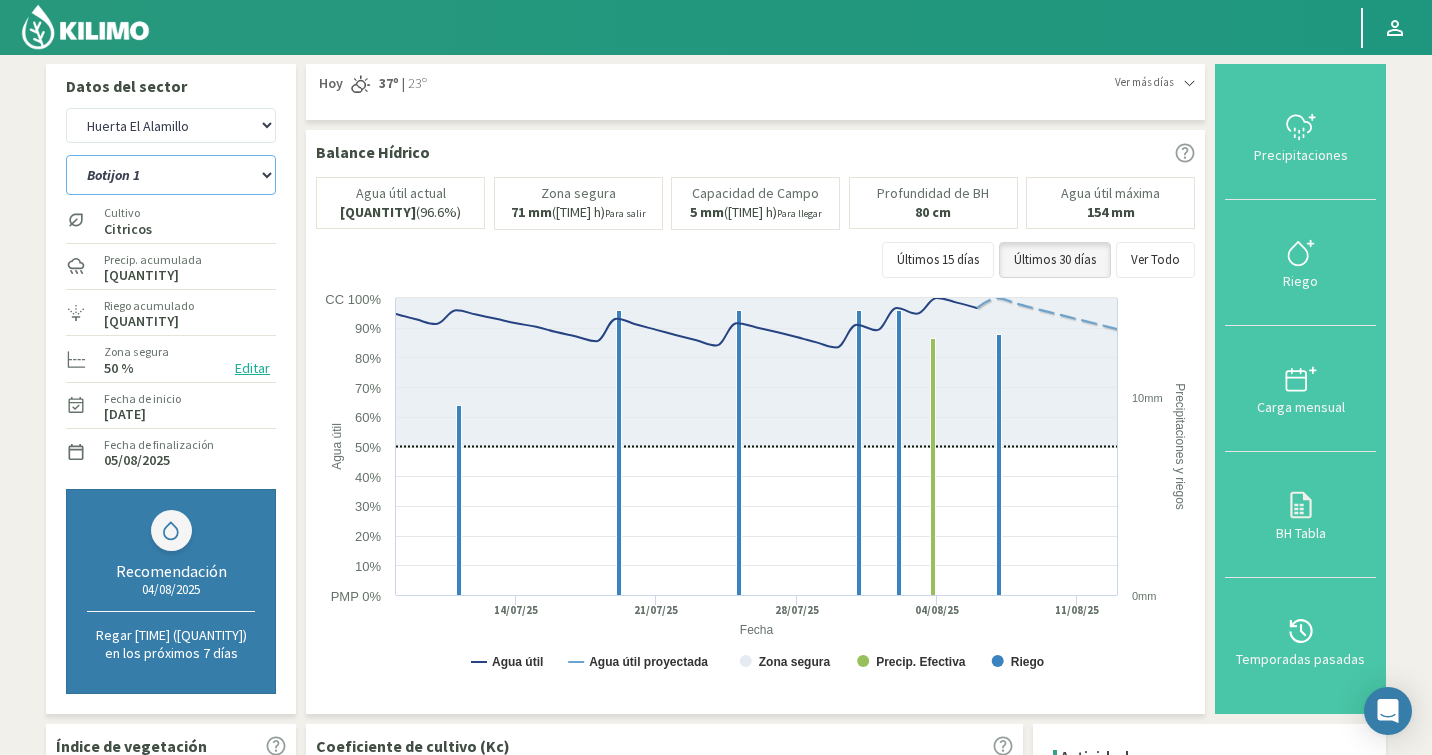 click on "Ancon 1   Ancon 2   Botijon 1   Botijon 2   Brisas 2   El Estanco 1 - CdR   El Estanco 2 - CdR   El Estanco 3 - CdR   El Estanco 4 - CdR   El Estanco 5 - CdR   El Estanco 6 - CdR   El Estanco 7 - CdR   El Molino   Gallineros (N)   Nogales" 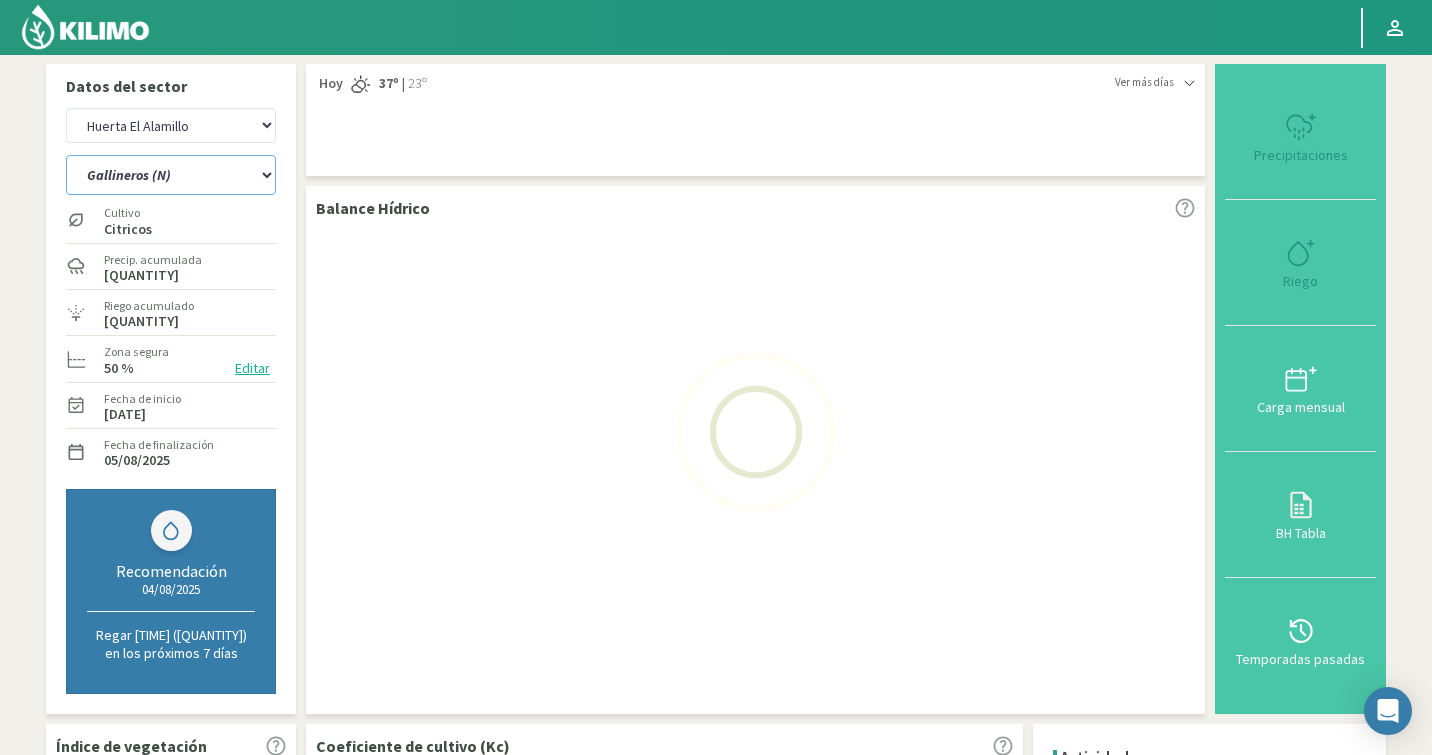 select on "32: Object" 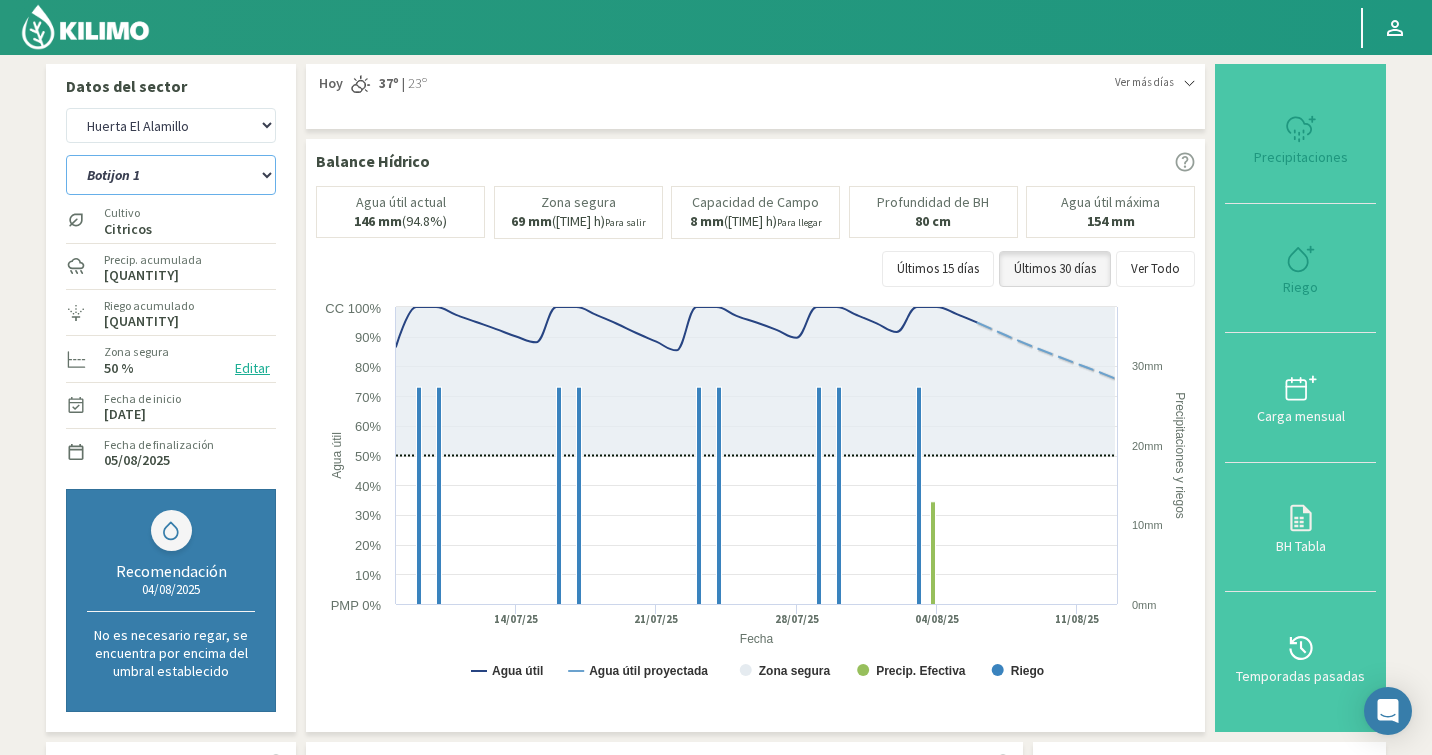 select on "961: Object" 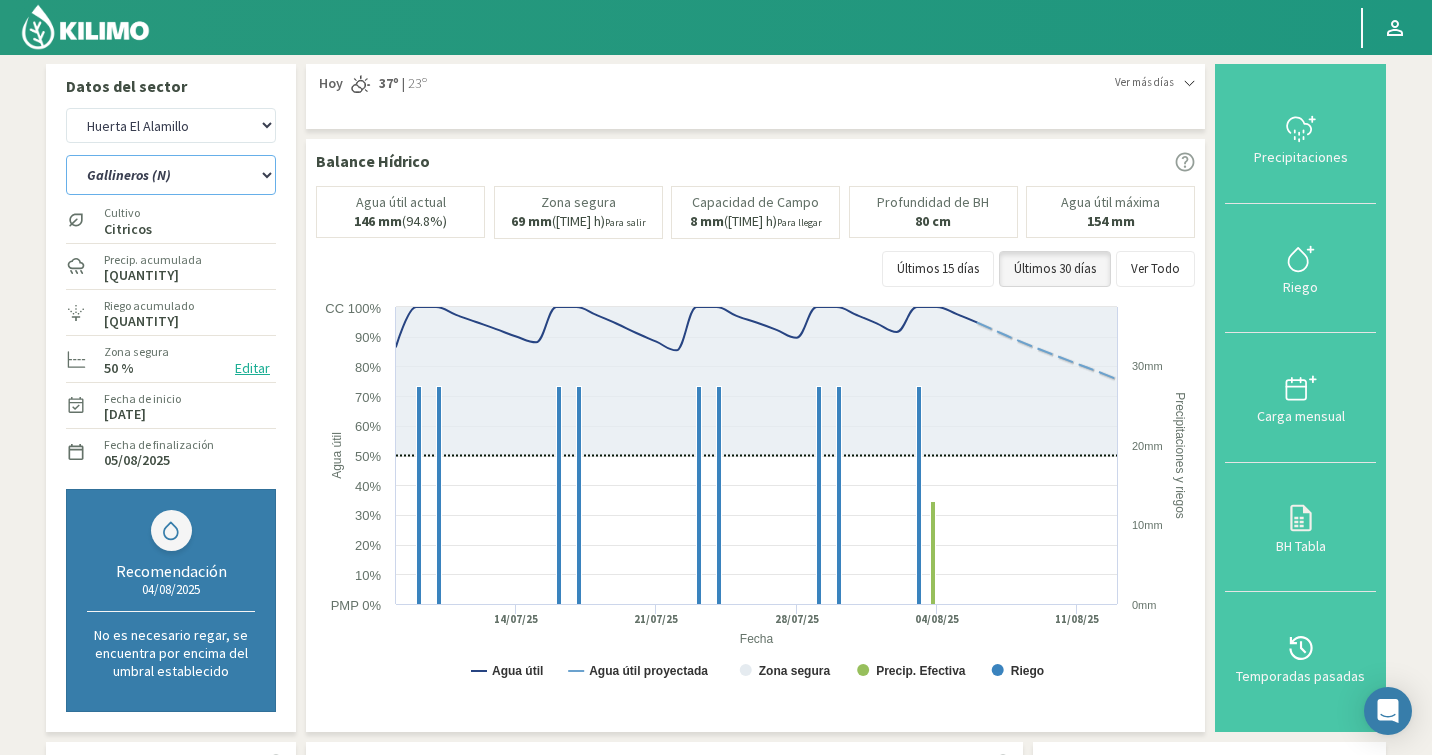 click on "Ancon 1   Ancon 2   Botijon 1   Botijon 2   Brisas 2   El Estanco 1 - CdR   El Estanco 2 - CdR   El Estanco 3 - CdR   El Estanco 4 - CdR   El Estanco 5 - CdR   El Estanco 6 - CdR   El Estanco 7 - CdR   El Molino   Gallineros (N)   Nogales" 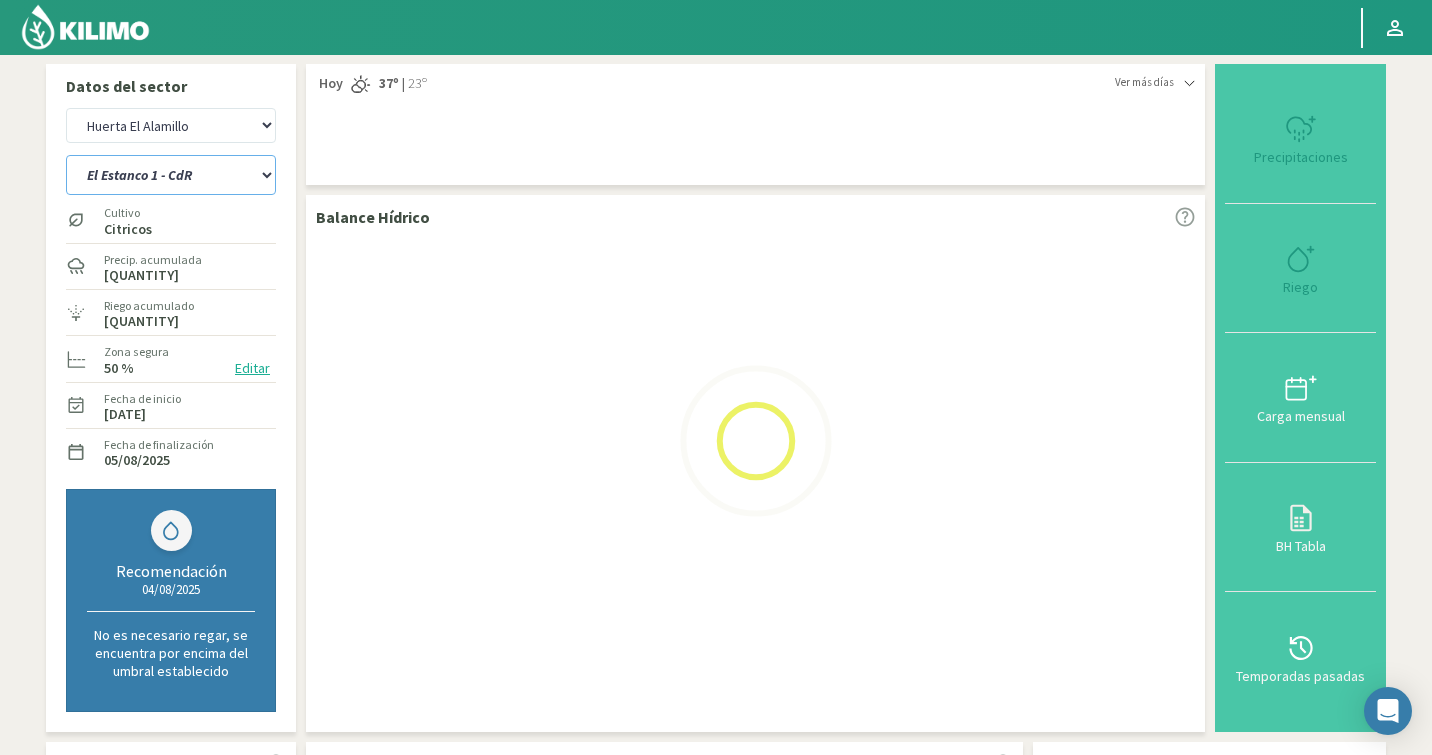 select on "58: Object" 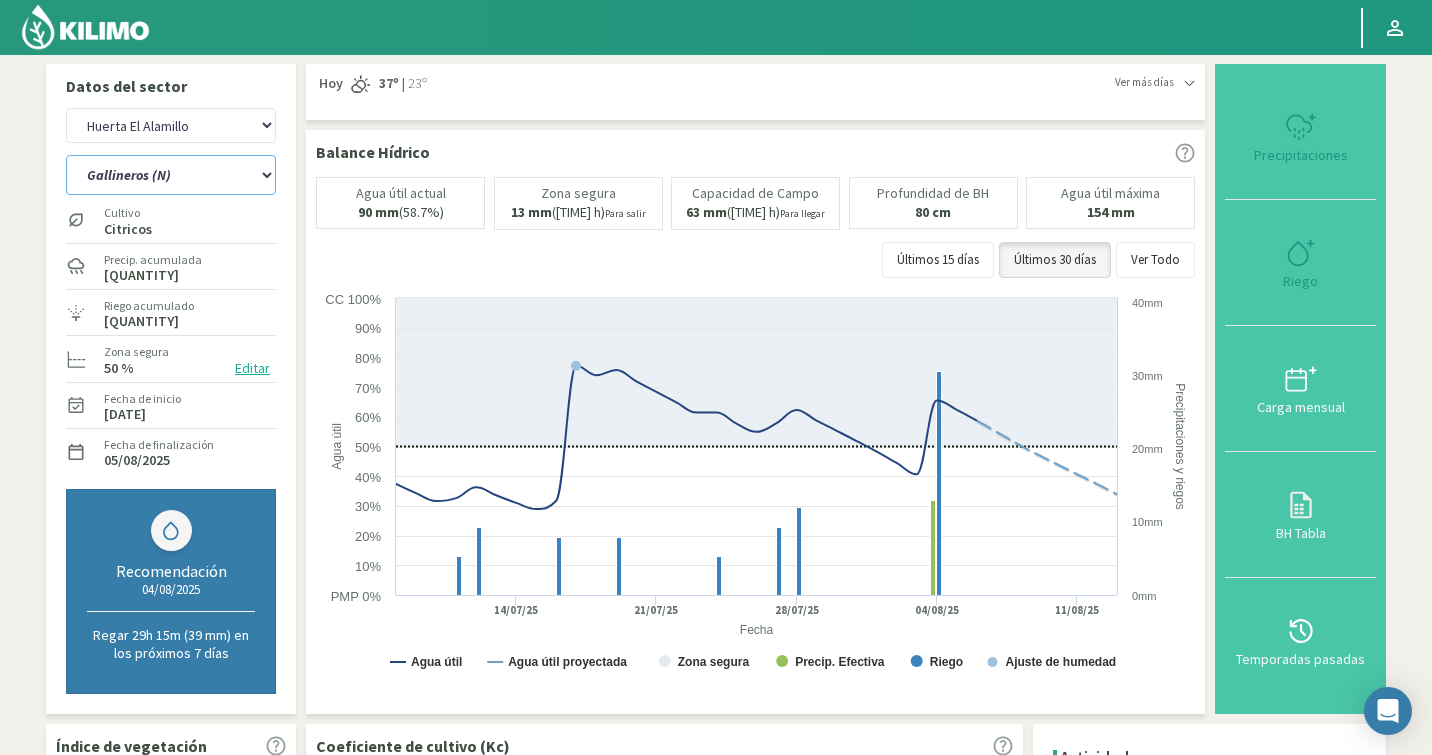 select on "1239: Object" 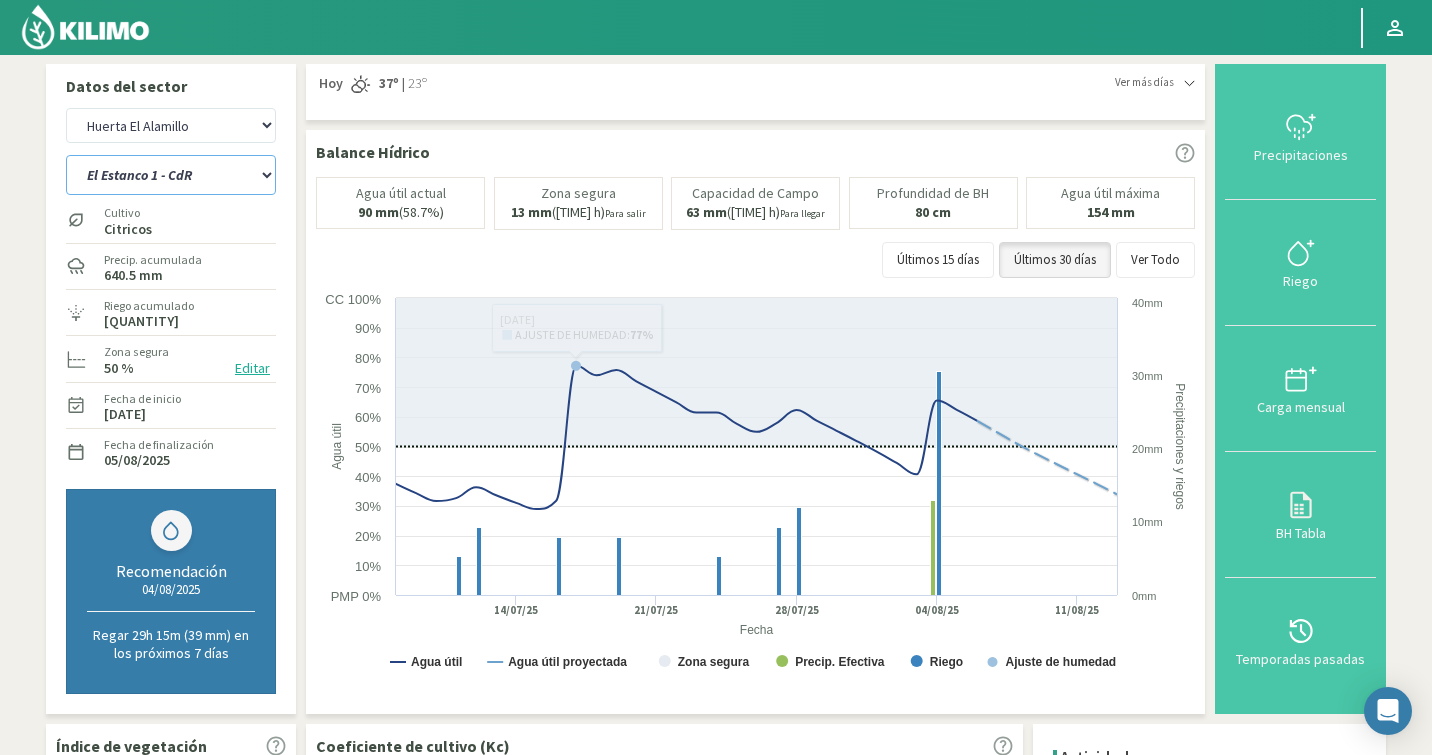 click on "Ancon 1   Ancon 2   Botijon 1   Botijon 2   Brisas 2   El Estanco 1 - CdR   El Estanco 2 - CdR   El Estanco 3 - CdR   El Estanco 4 - CdR   El Estanco 5 - CdR   El Estanco 6 - CdR   El Estanco 7 - CdR   El Molino   Gallineros (N)   Nogales" 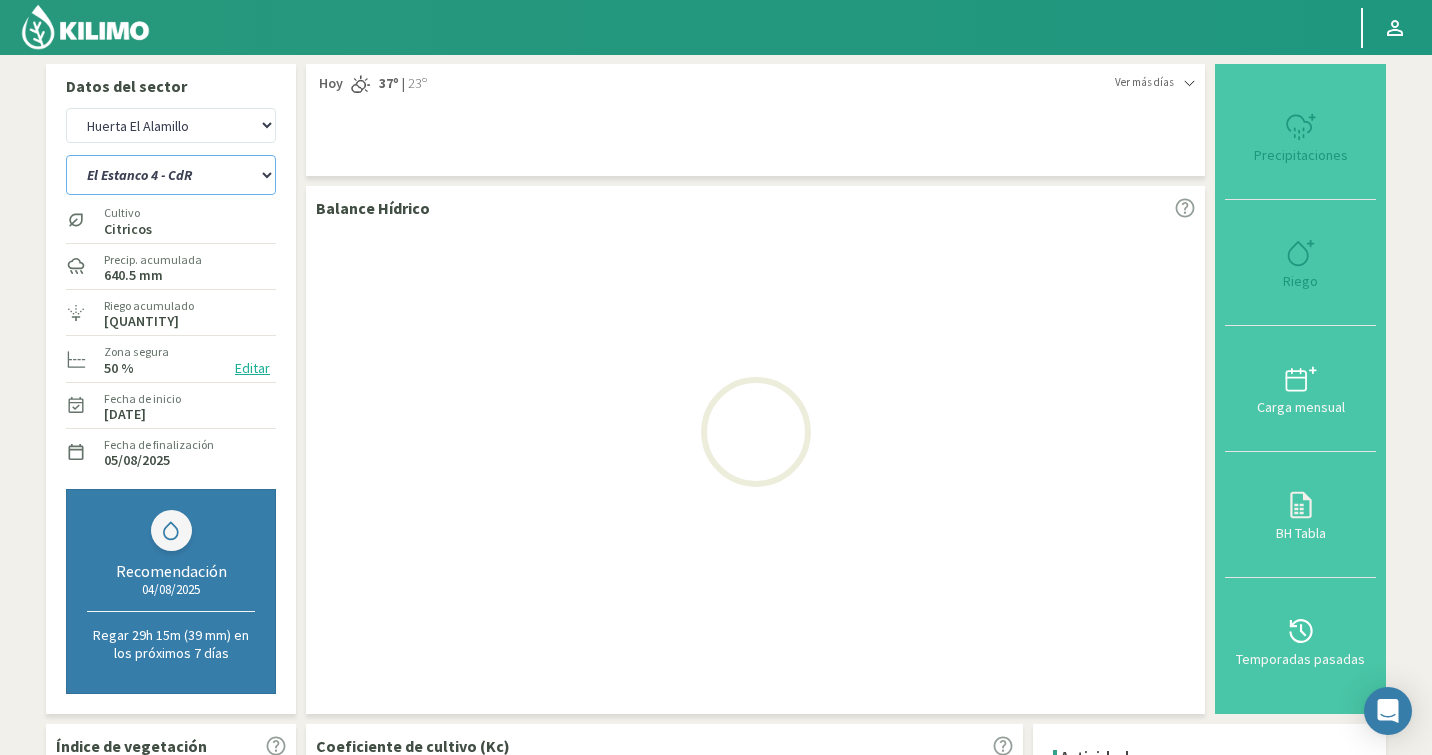 select on "65: Object" 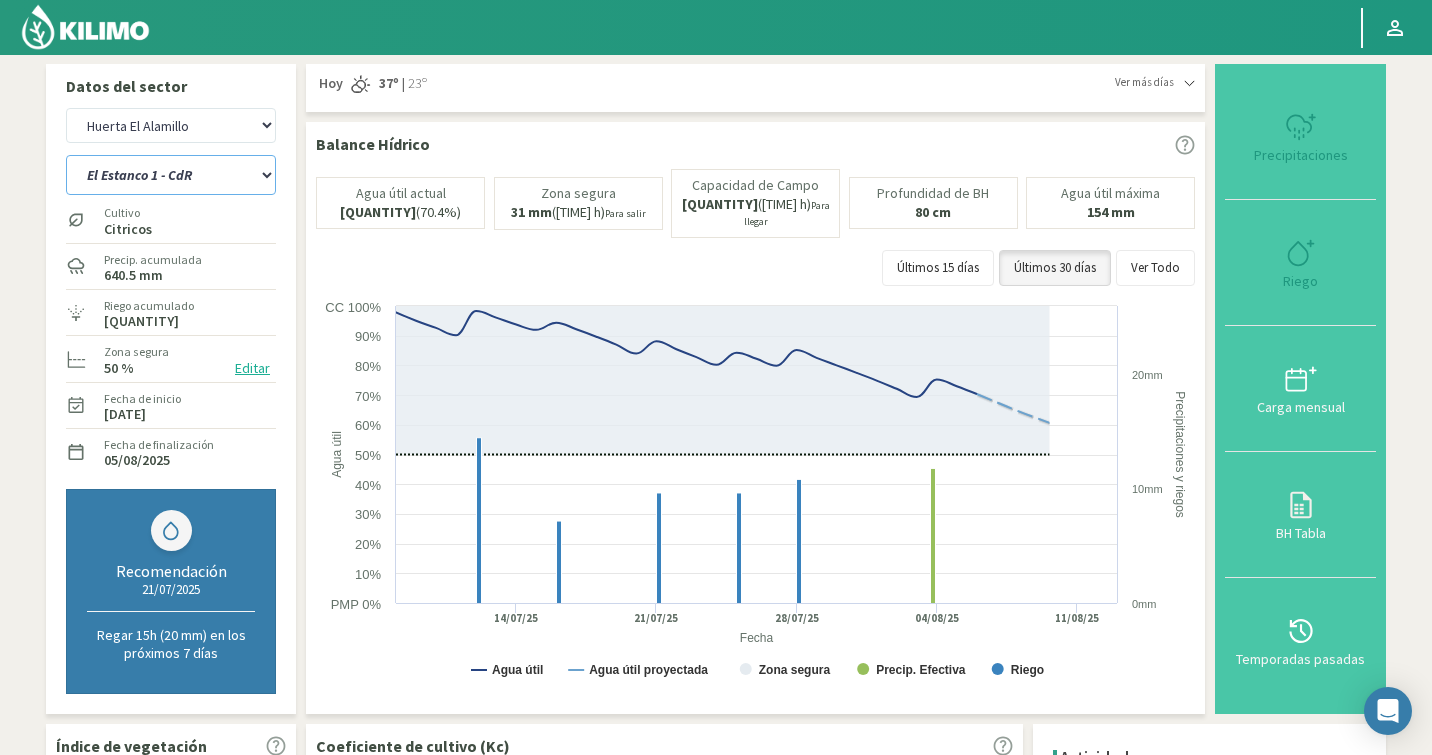 select on "1517: Object" 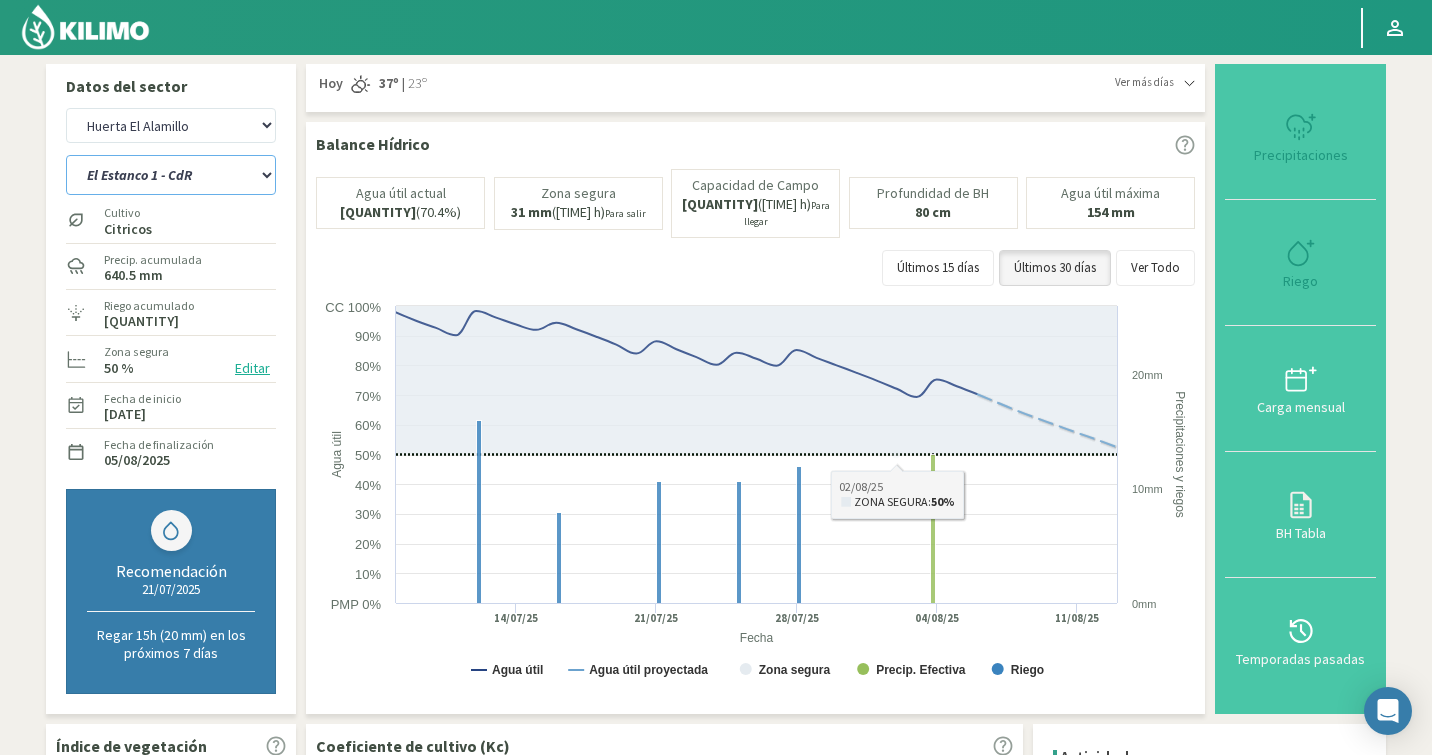 select on "83: Object" 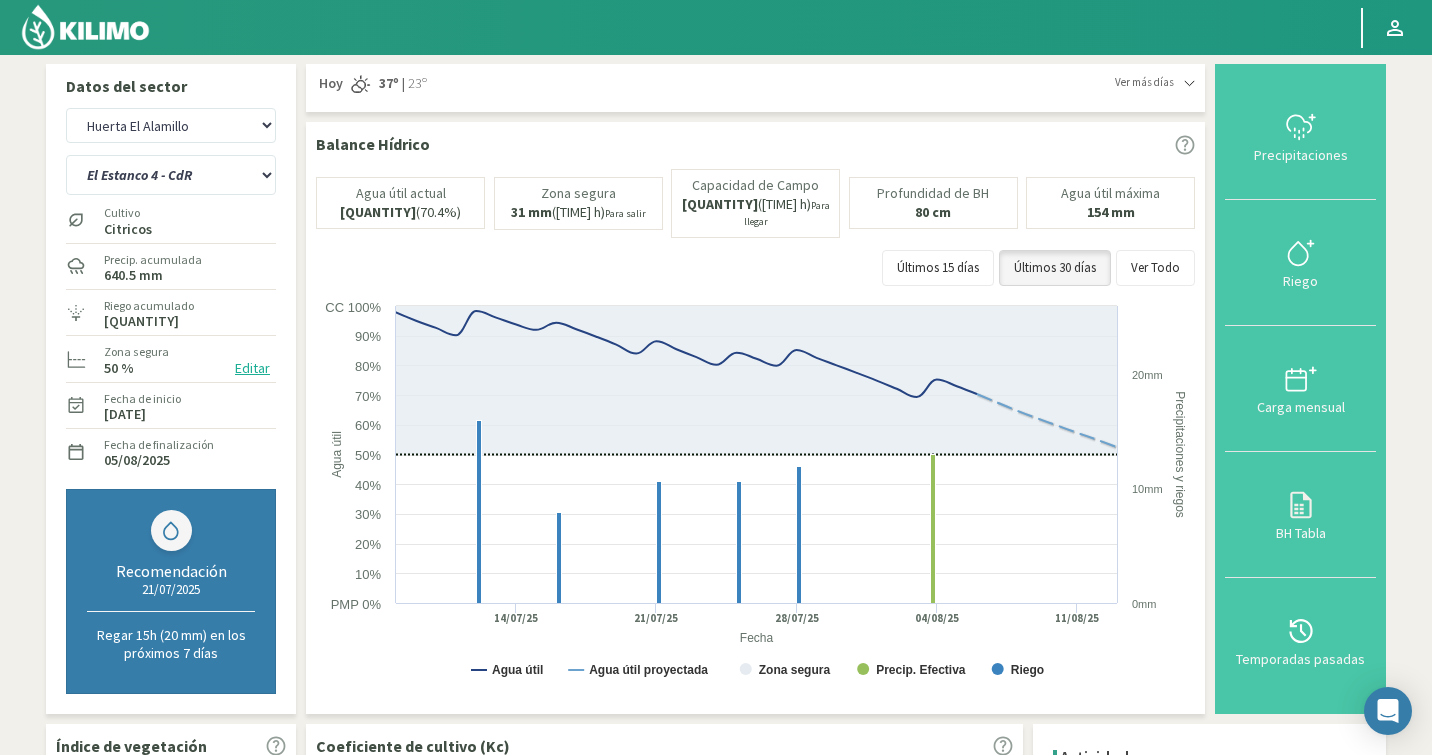 click 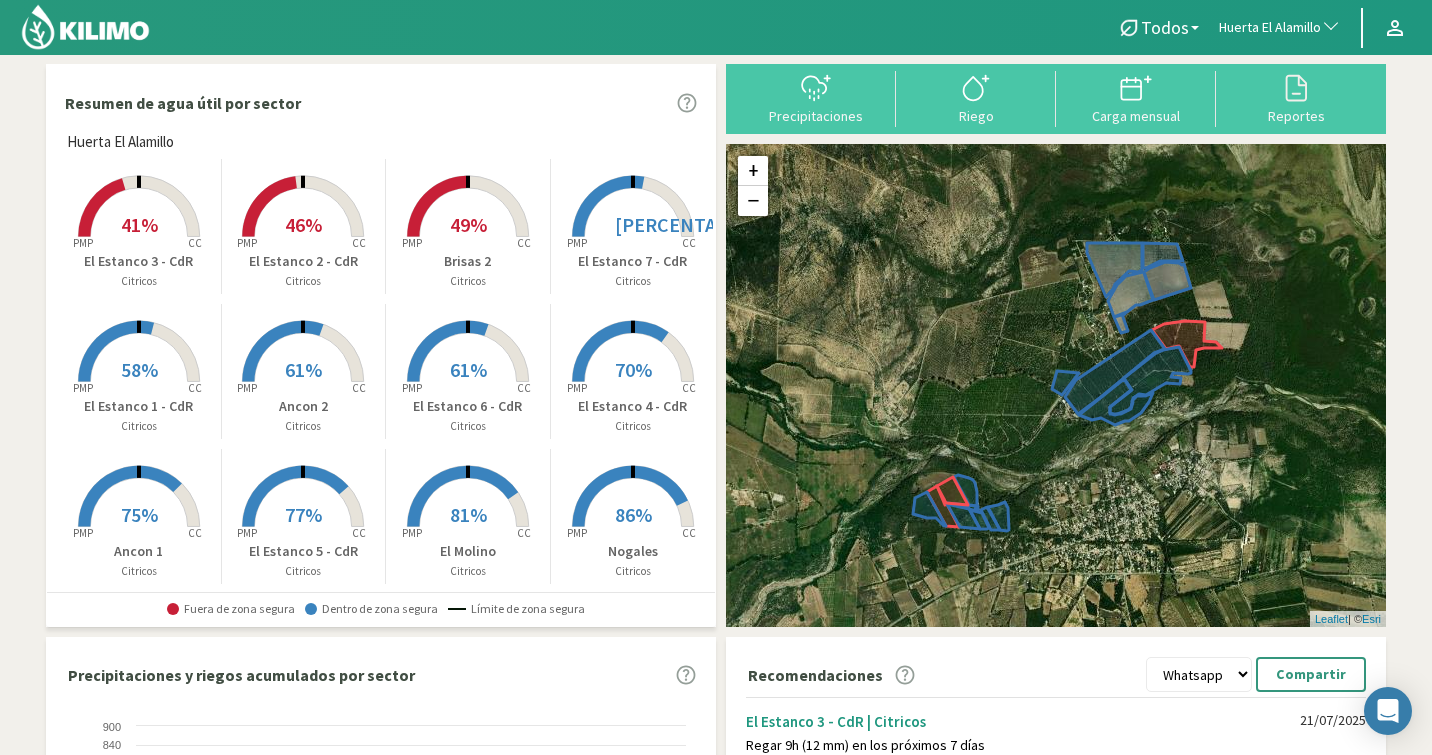 click 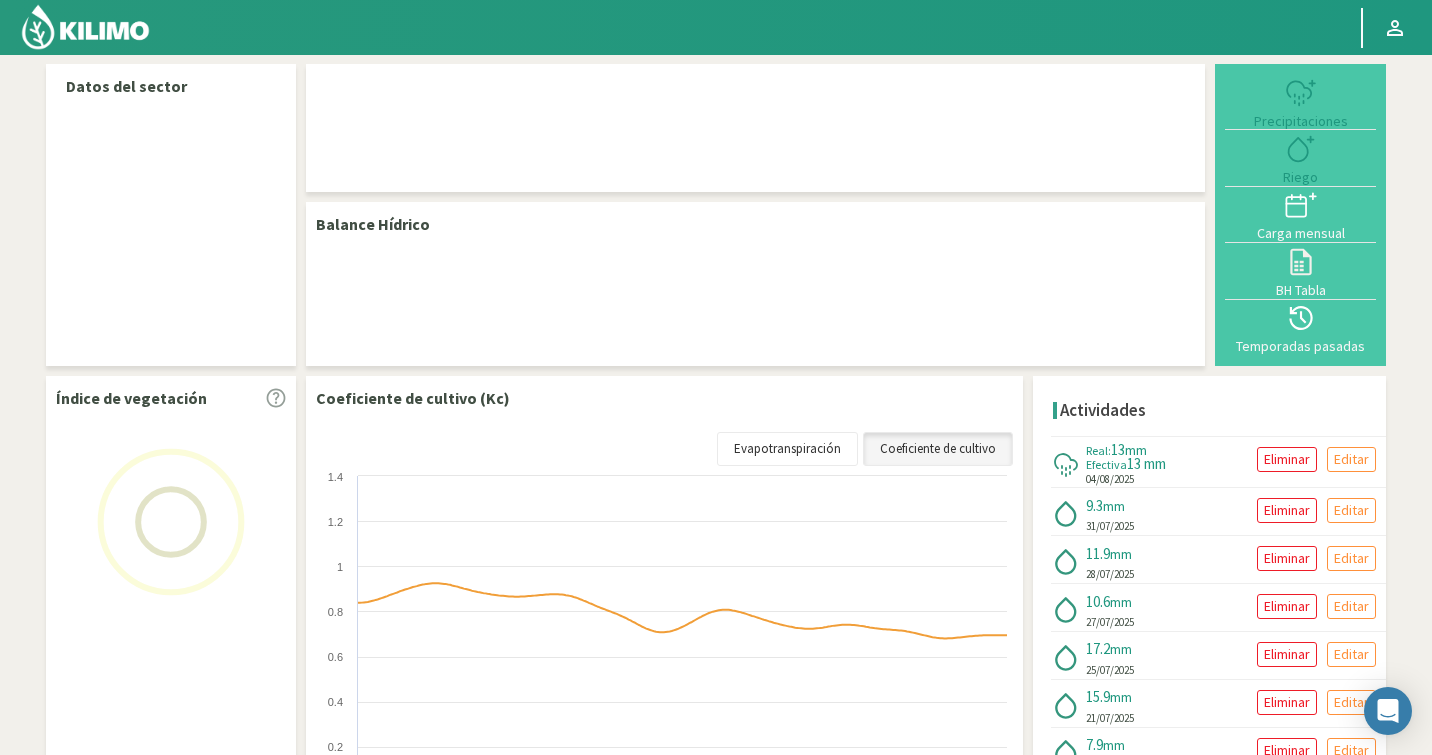 select on "127: Object" 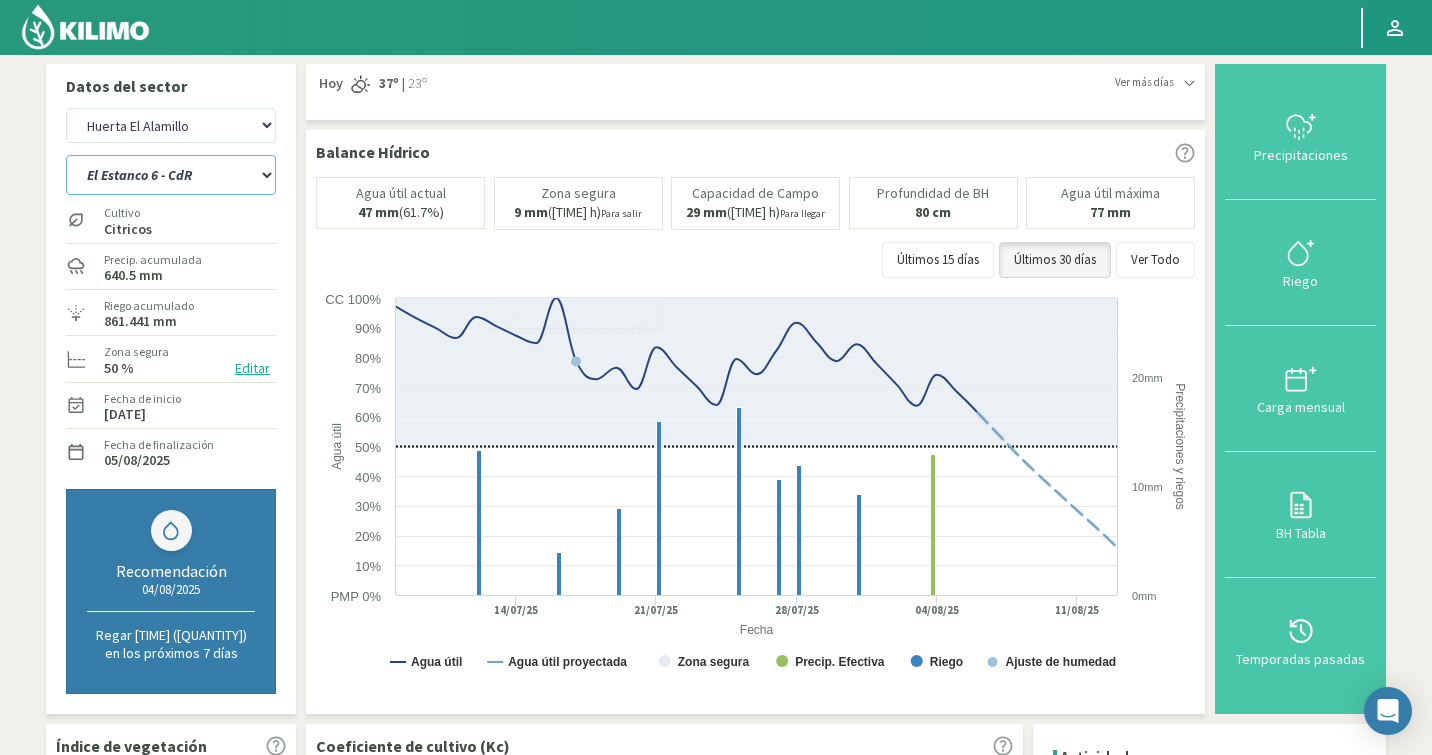 click on "Ancon 1   Ancon 2   Botijon 1   Botijon 2   Brisas 2   El Estanco 1 - CdR   El Estanco 2 - CdR   El Estanco 3 - CdR   El Estanco 4 - CdR   El Estanco 5 - CdR   El Estanco 6 - CdR   El Estanco 7 - CdR   El Molino   Gallineros (N)   Nogales" 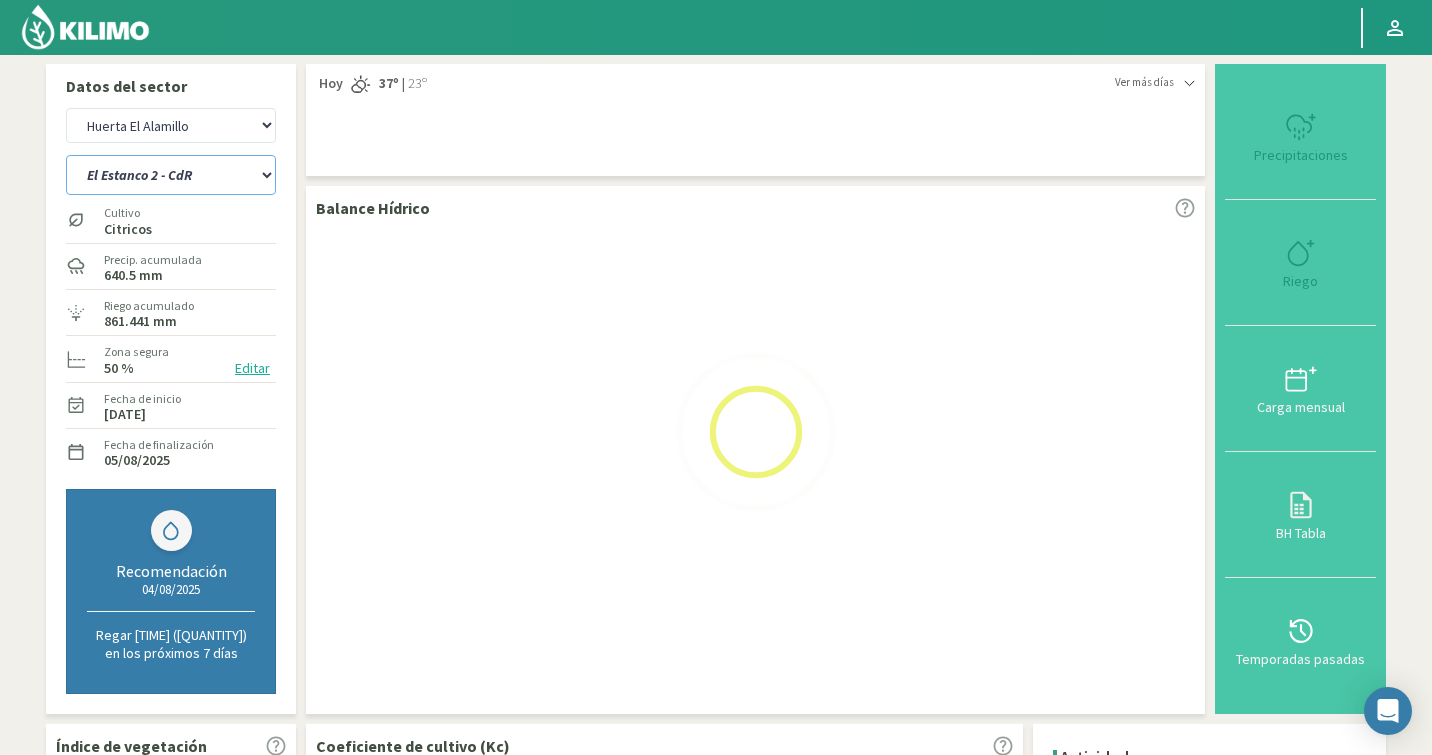 select on "10: Object" 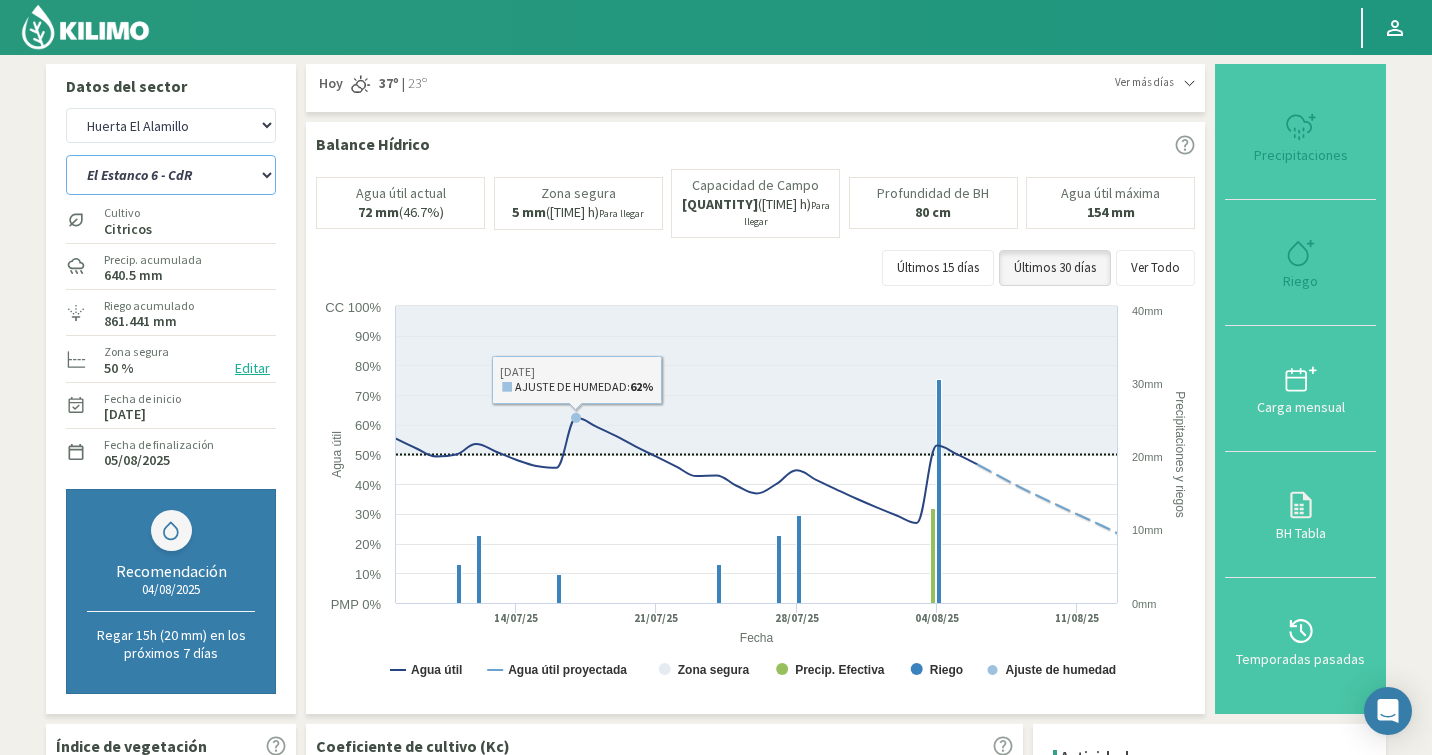 select on "405: Object" 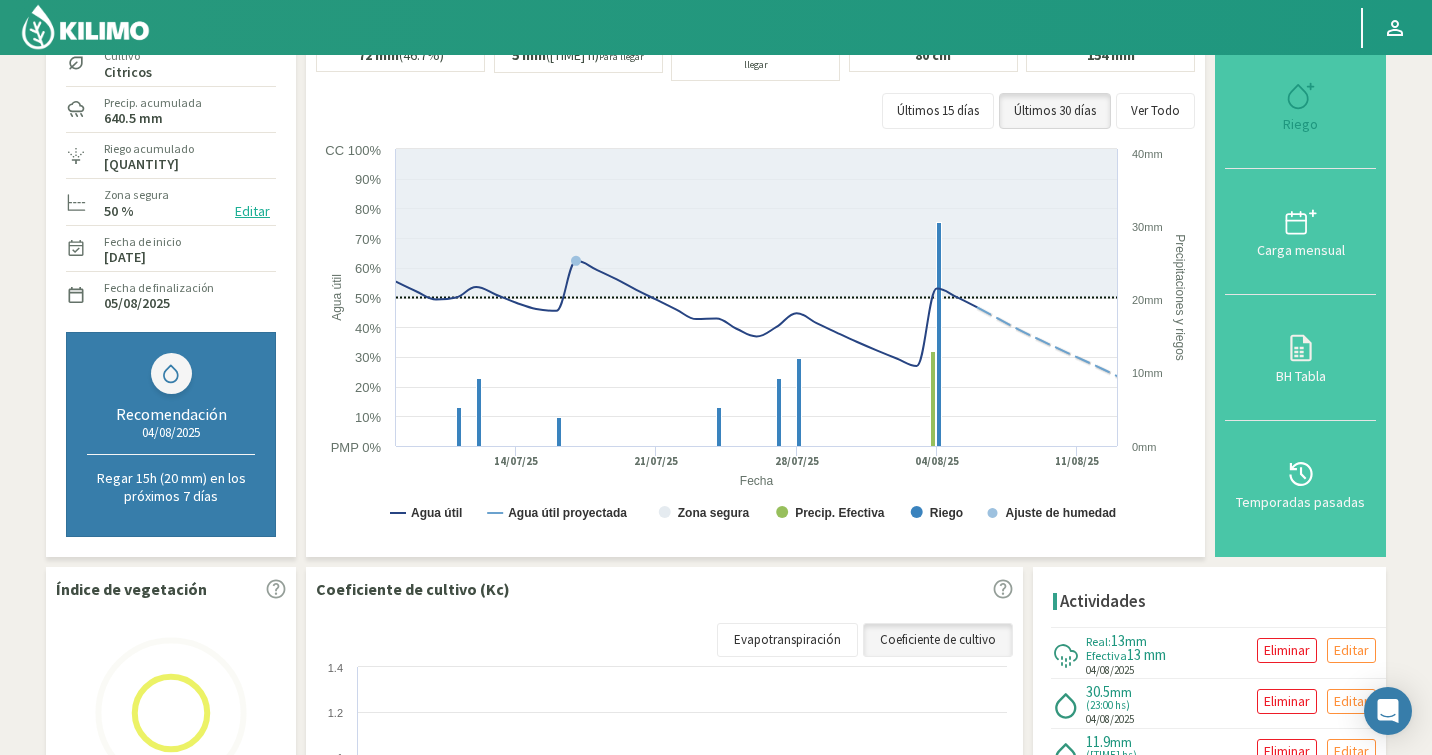 scroll, scrollTop: 0, scrollLeft: 0, axis: both 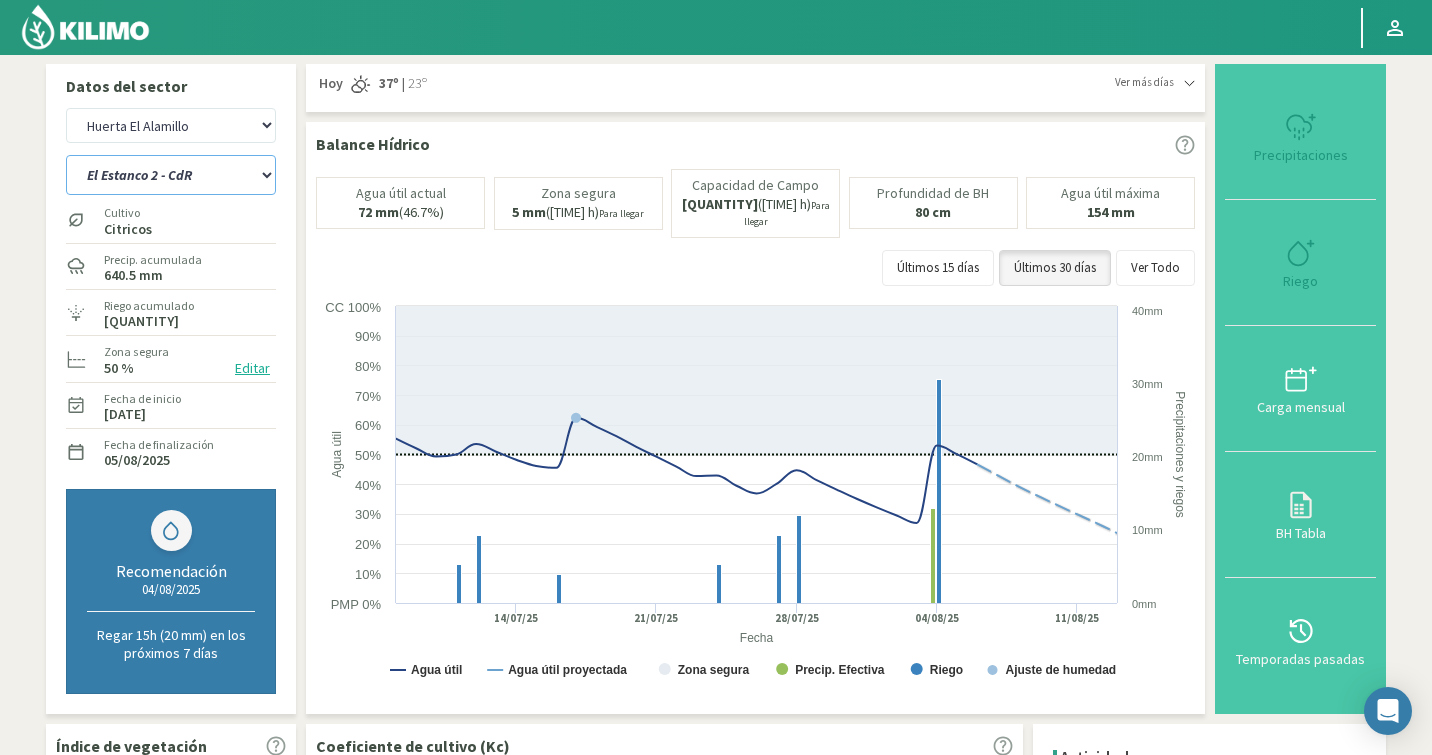 click on "Ancon 1   Ancon 2   Botijon 1   Botijon 2   Brisas 2   El Estanco 1 - CdR   El Estanco 2 - CdR   El Estanco 3 - CdR   El Estanco 4 - CdR   El Estanco 5 - CdR   El Estanco 6 - CdR   El Estanco 7 - CdR   El Molino   Gallineros (N)   Nogales" 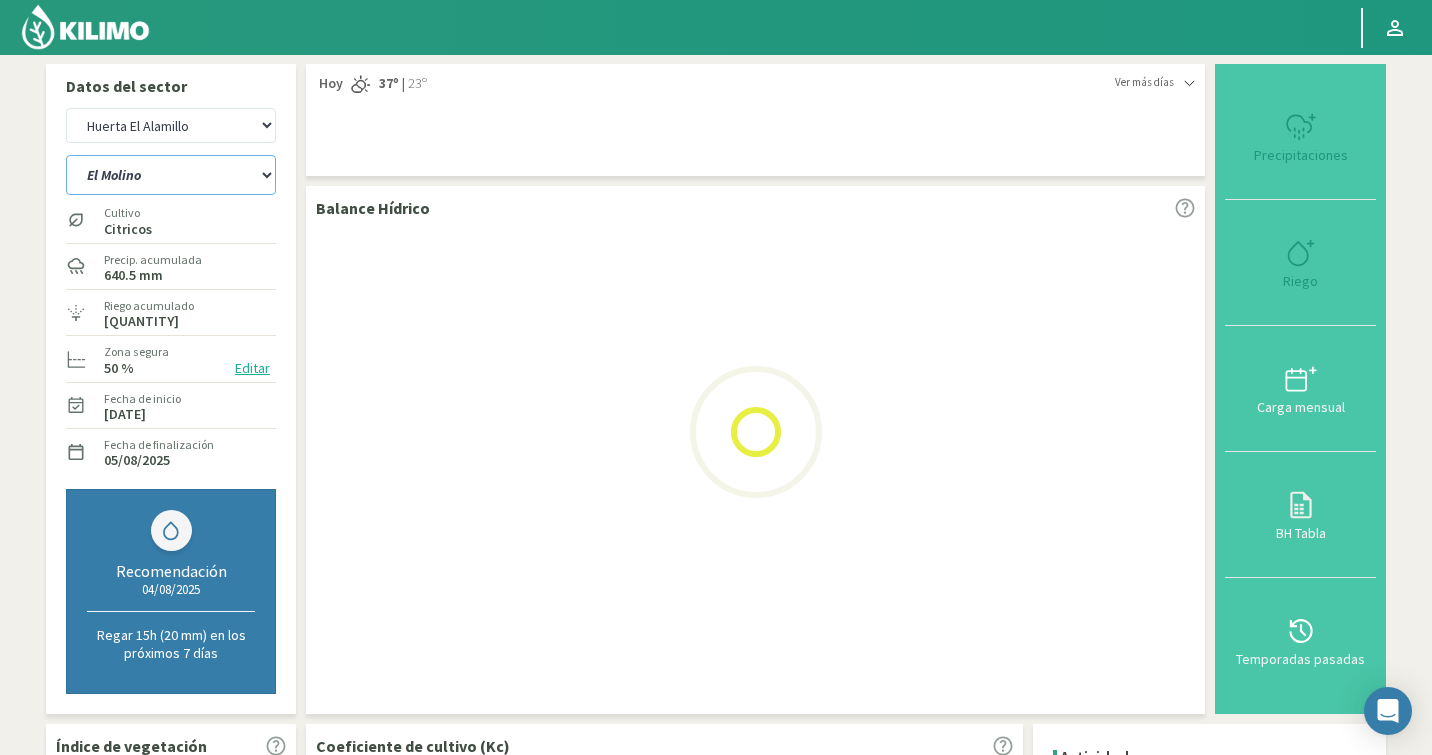 select on "21: Object" 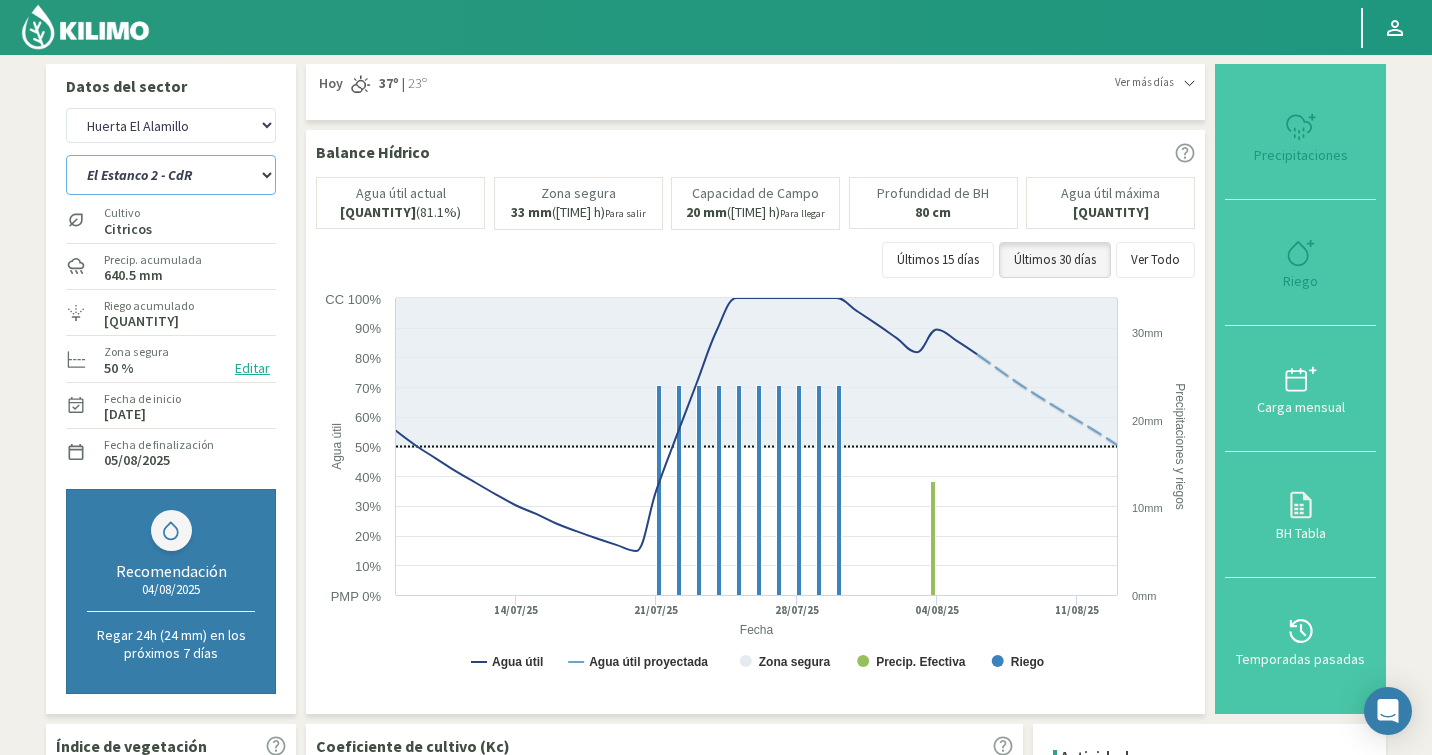 select on "683: Object" 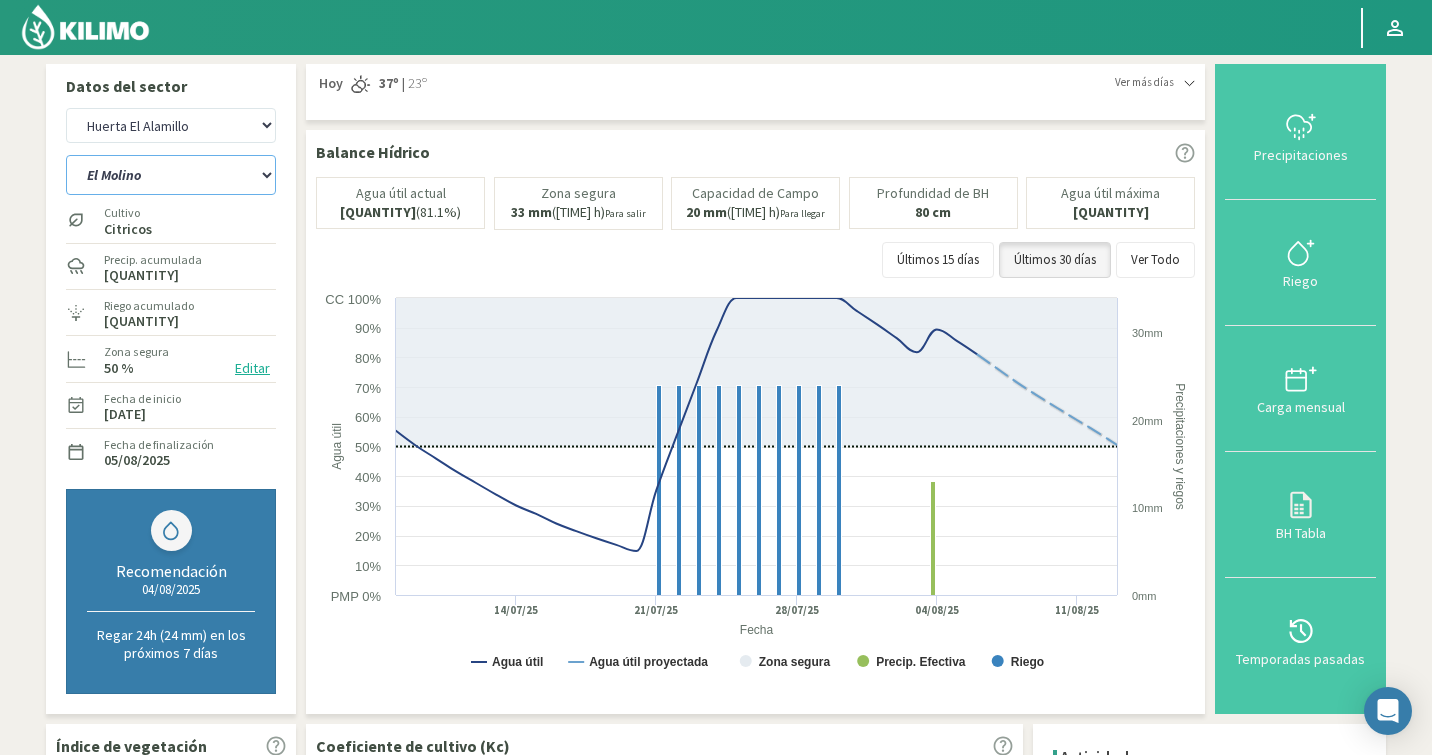 click on "Ancon 1   Ancon 2   Botijon 1   Botijon 2   Brisas 2   El Estanco 1 - CdR   El Estanco 2 - CdR   El Estanco 3 - CdR   El Estanco 4 - CdR   El Estanco 5 - CdR   El Estanco 6 - CdR   El Estanco 7 - CdR   El Molino   Gallineros (N)   Nogales" 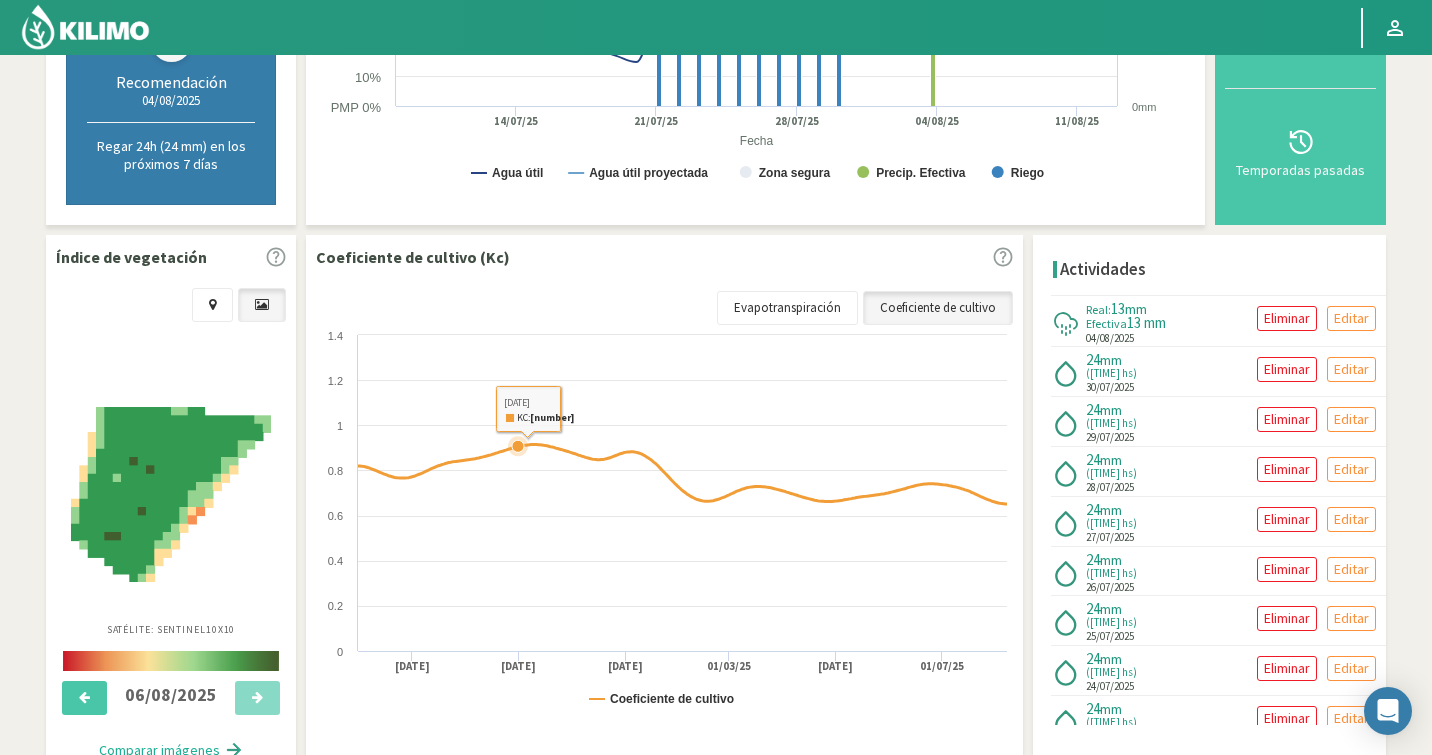 scroll, scrollTop: 0, scrollLeft: 0, axis: both 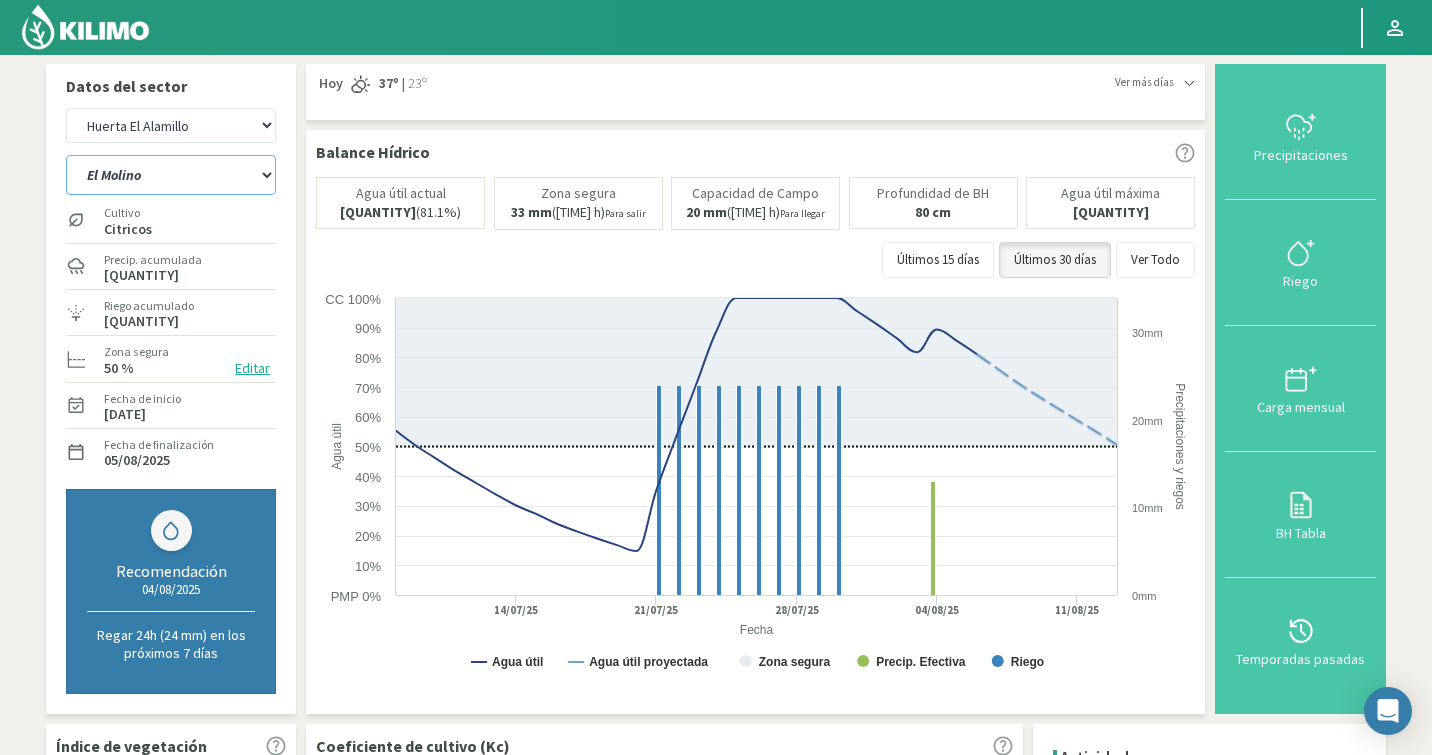click on "Ancon 1   Ancon 2   Botijon 1   Botijon 2   Brisas 2   El Estanco 1 - CdR   El Estanco 2 - CdR   El Estanco 3 - CdR   El Estanco 4 - CdR   El Estanco 5 - CdR   El Estanco 6 - CdR   El Estanco 7 - CdR   El Molino   Gallineros (N)   Nogales" 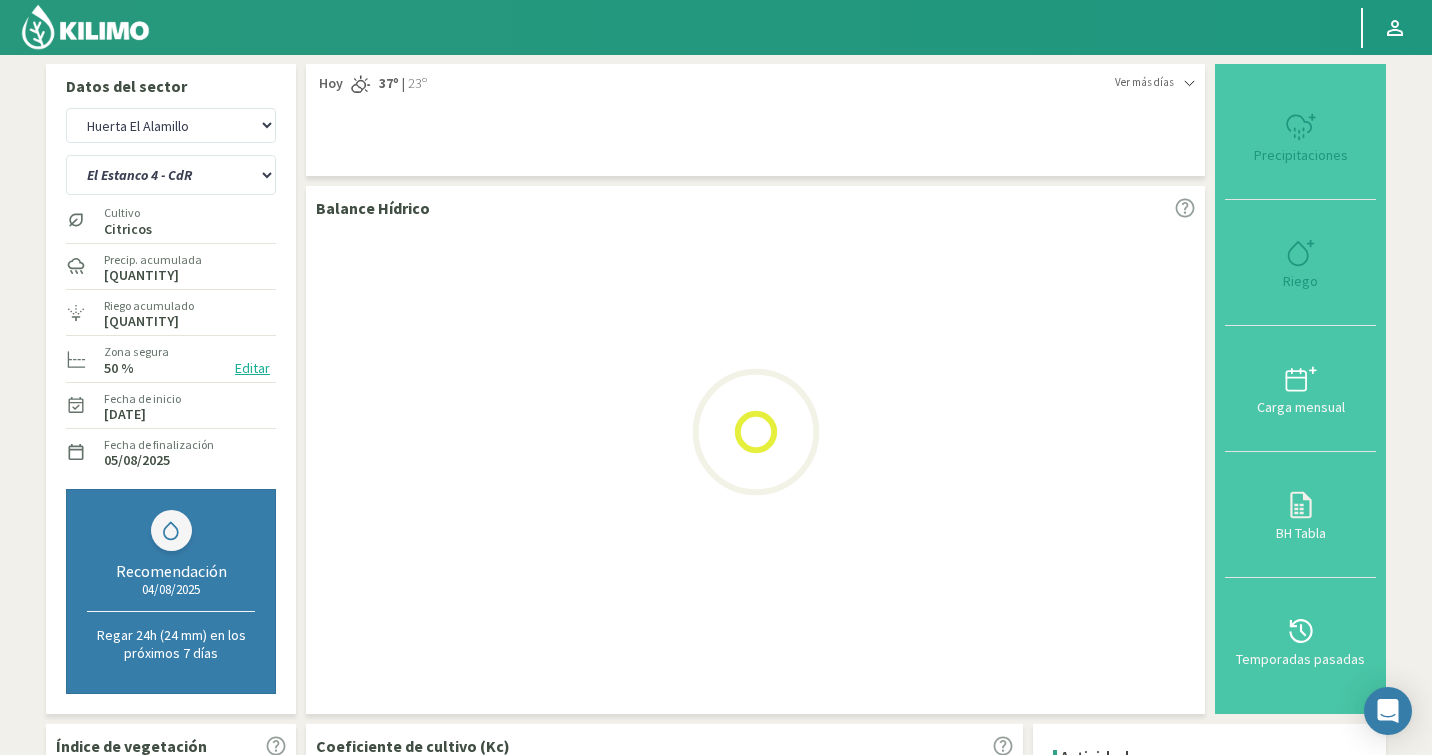 select on "42: Object" 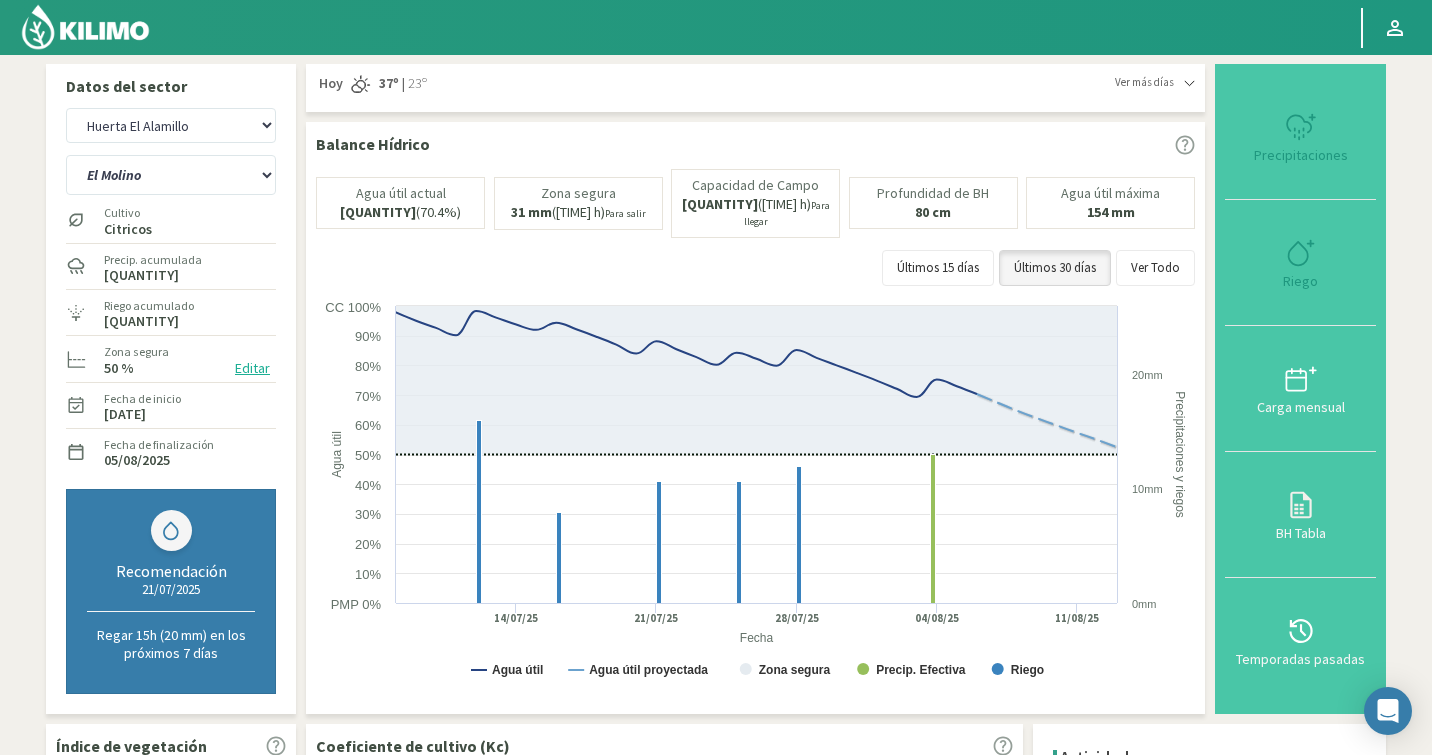 select on "961: Object" 